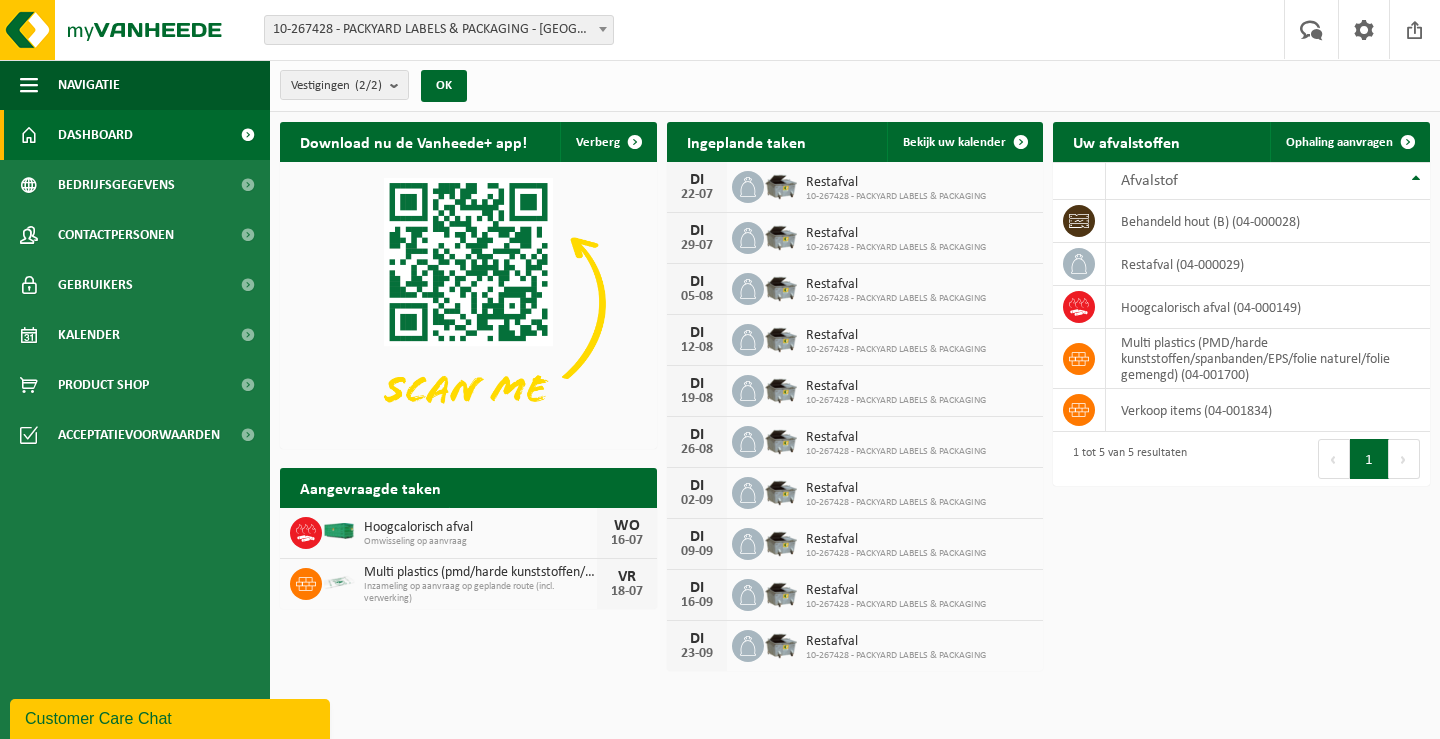 scroll, scrollTop: 0, scrollLeft: 0, axis: both 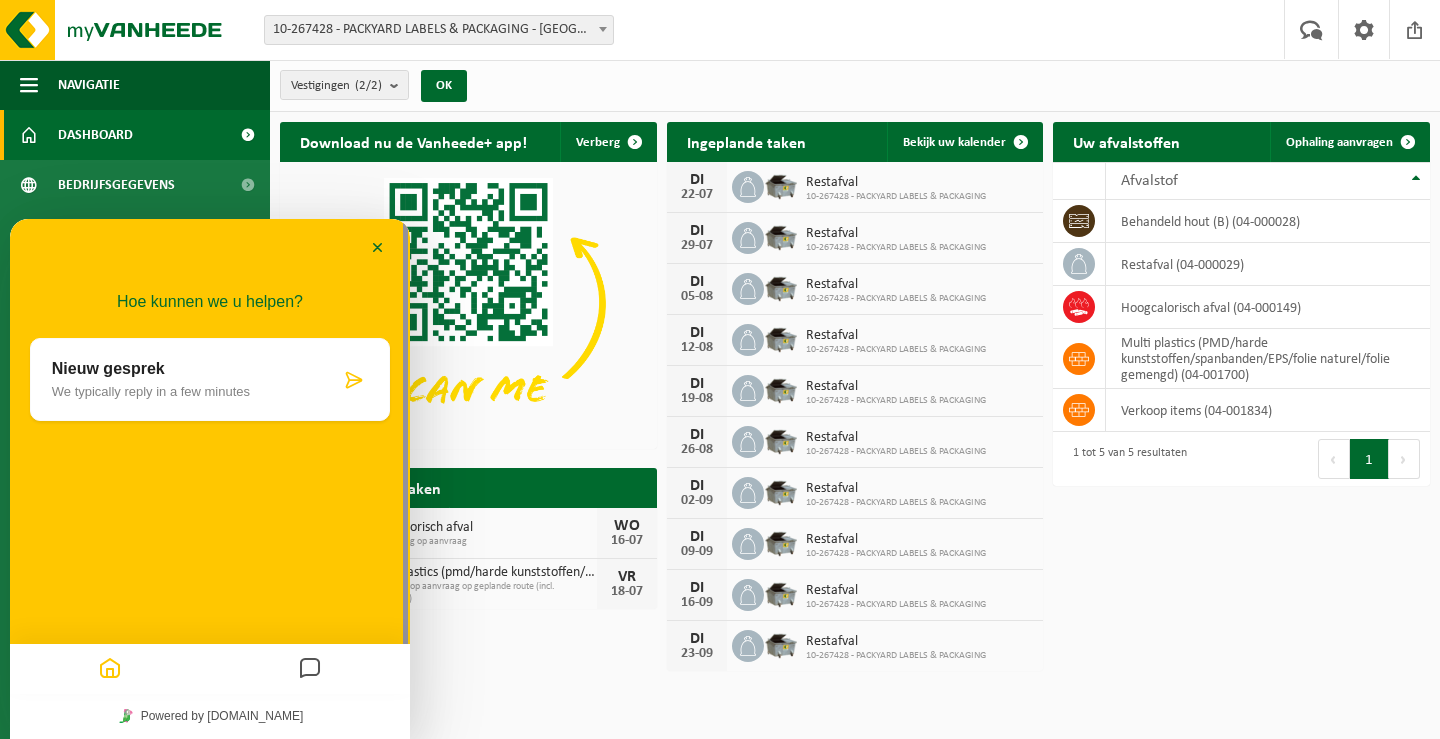 click at bounding box center (310, 669) 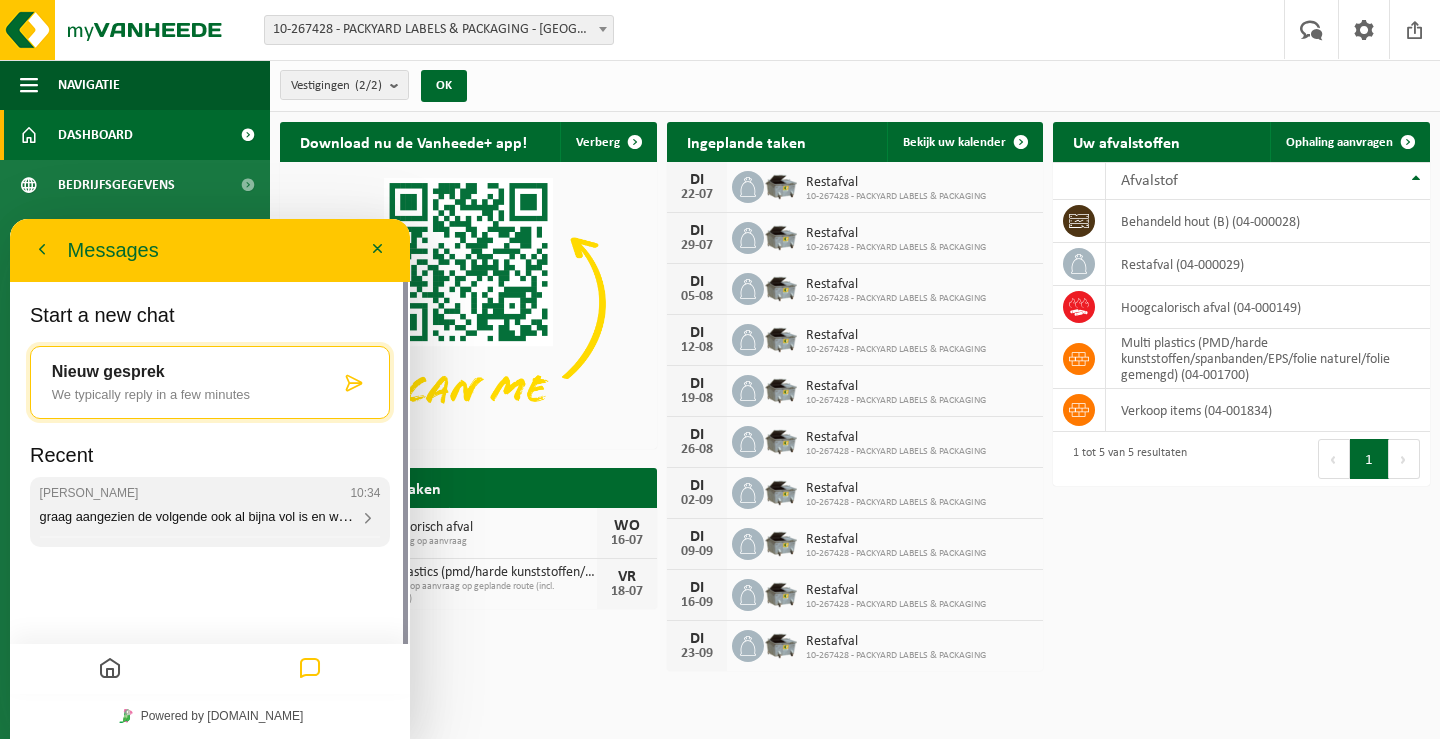 click on "graag aangezien de volgende ook al bijna vol is en wij nachten draaien gaan we anders zonder vallen" at bounding box center [327, 1041] 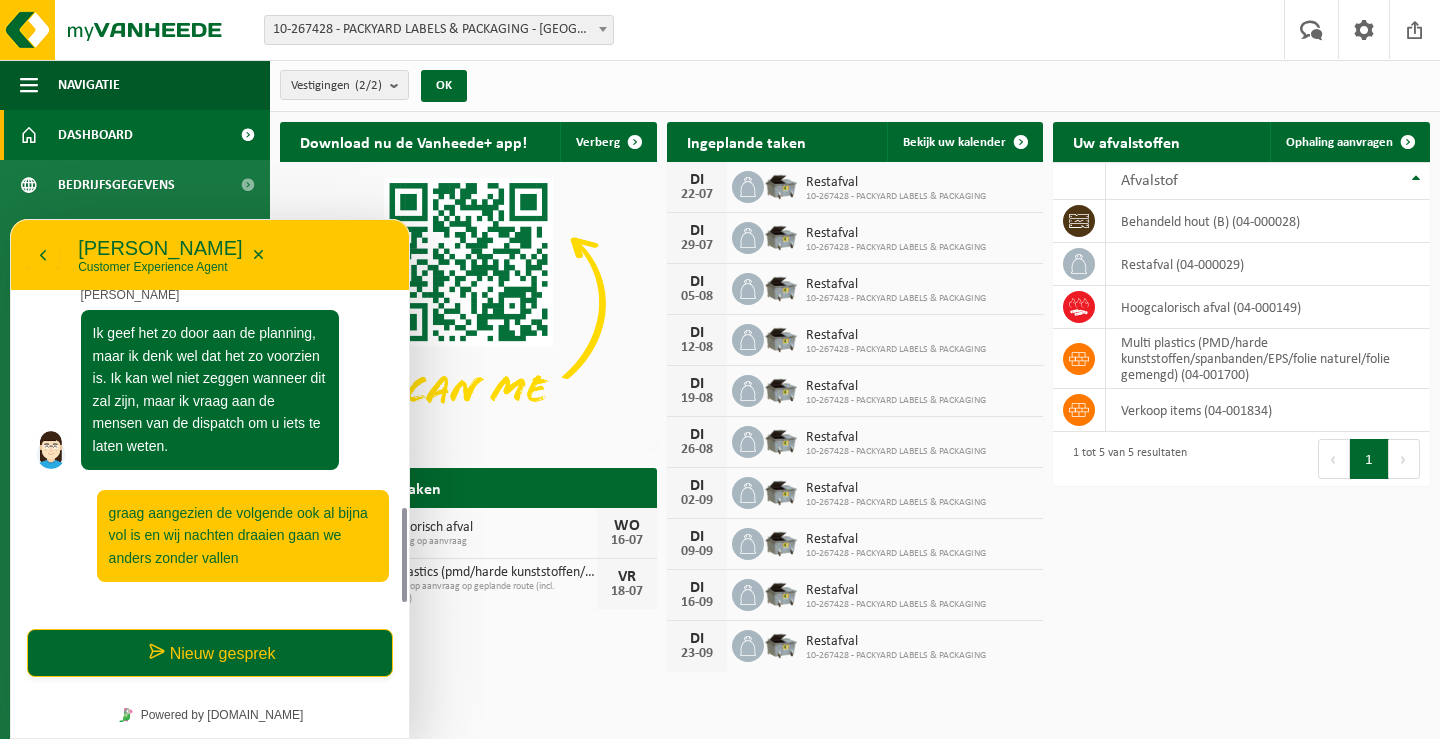 scroll, scrollTop: 770, scrollLeft: 0, axis: vertical 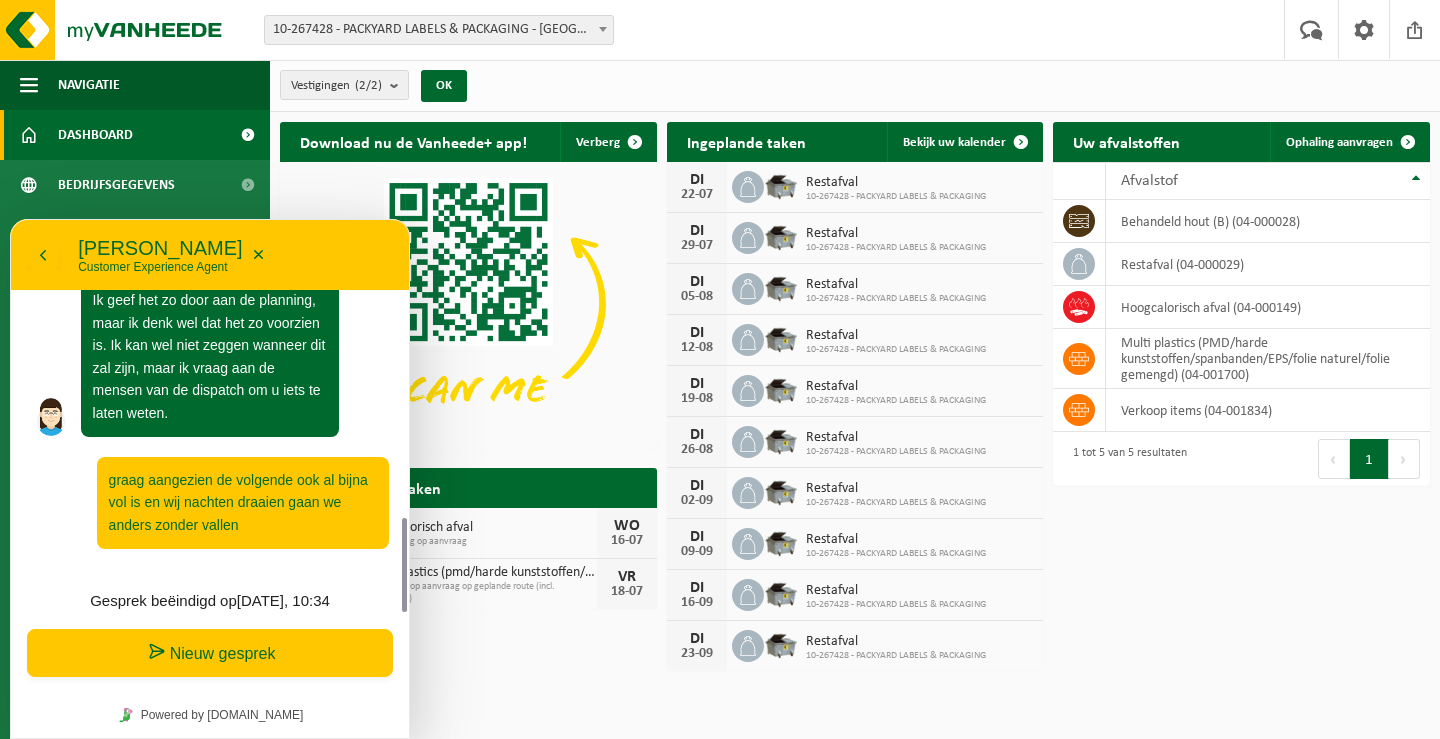 click on "Nieuw gesprek" at bounding box center (210, 653) 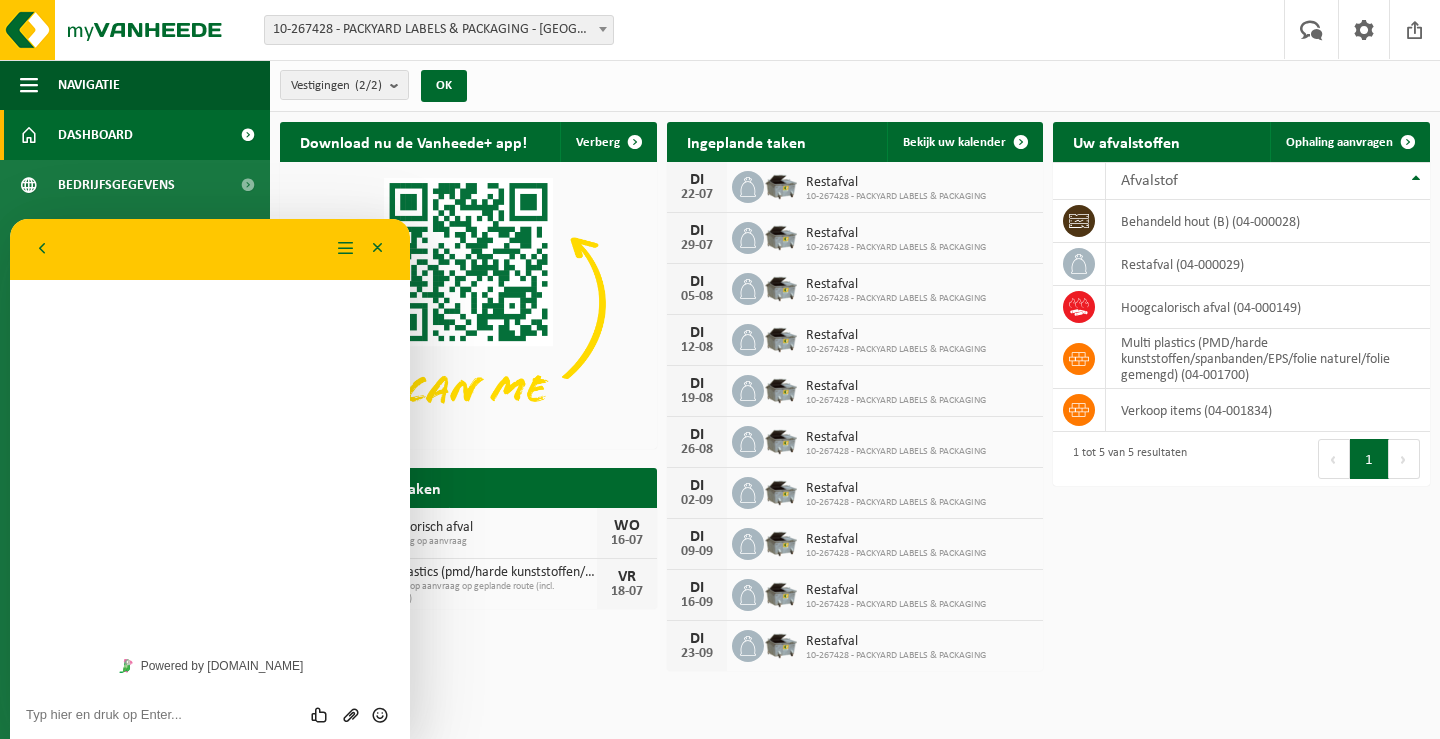 click at bounding box center [10, 219] 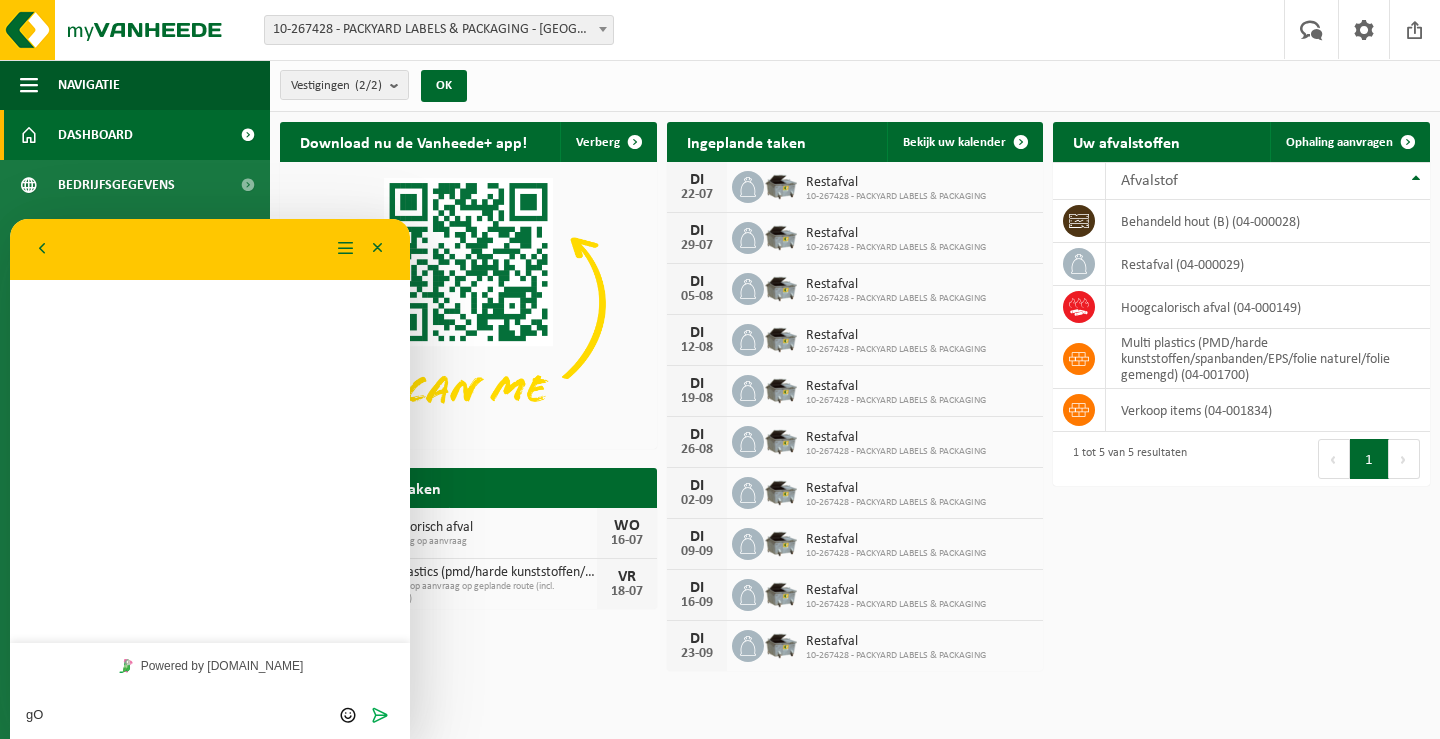 type on "g" 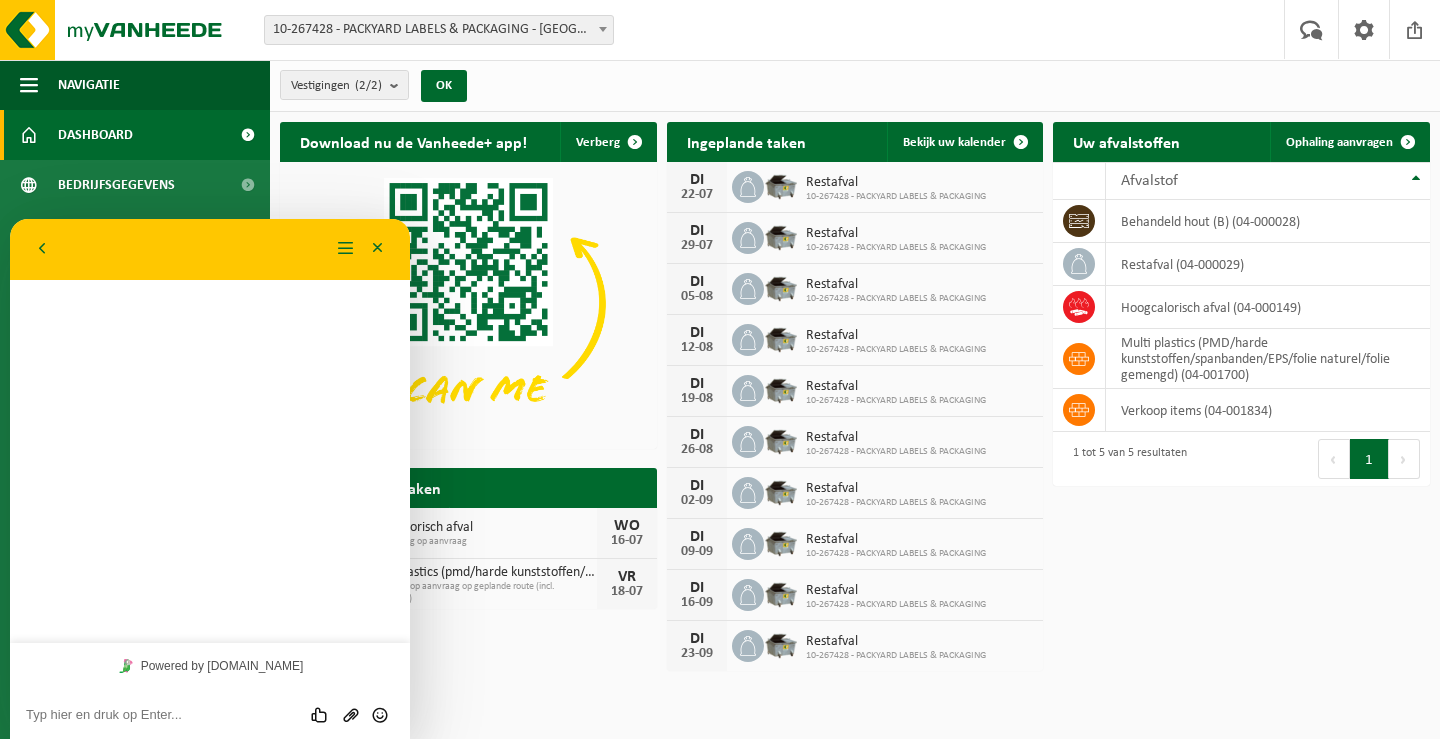 type on "F" 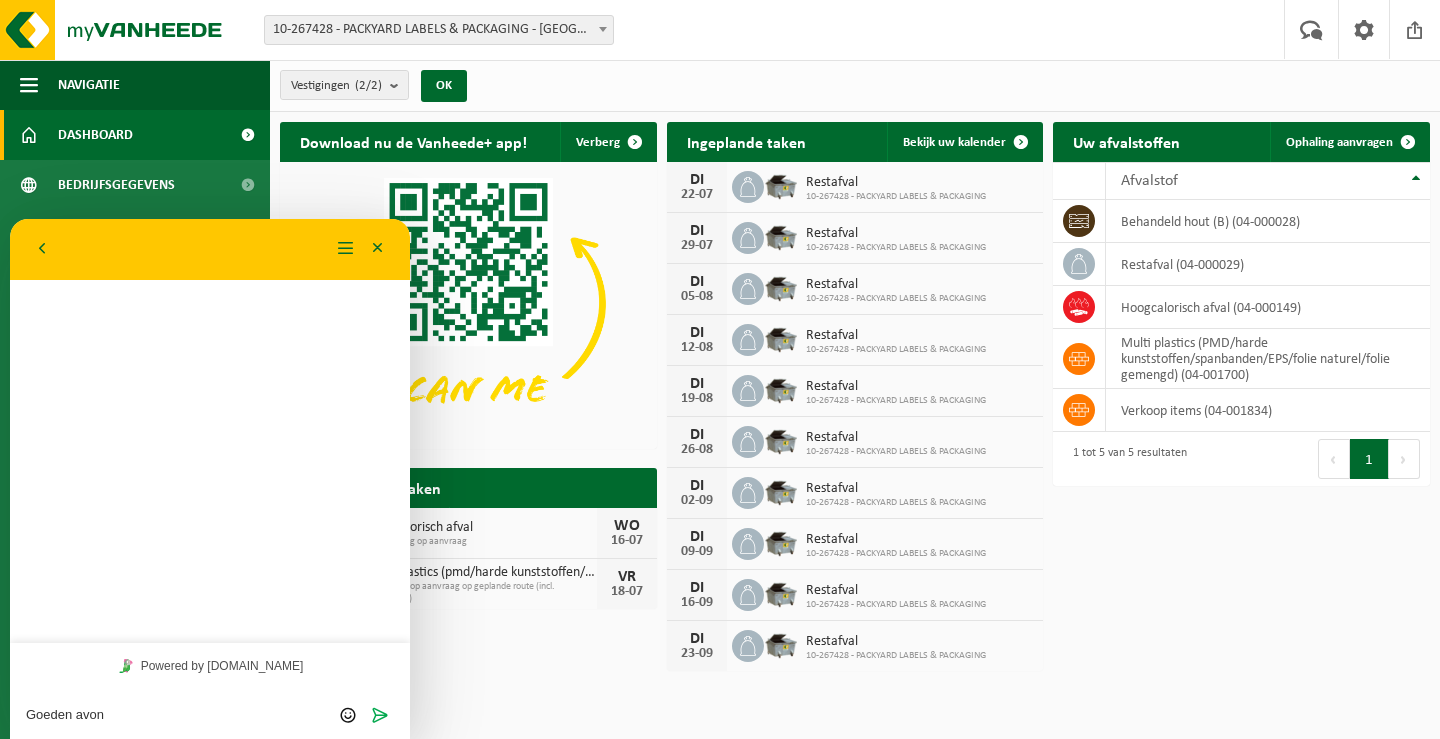 type on "Goeden avond" 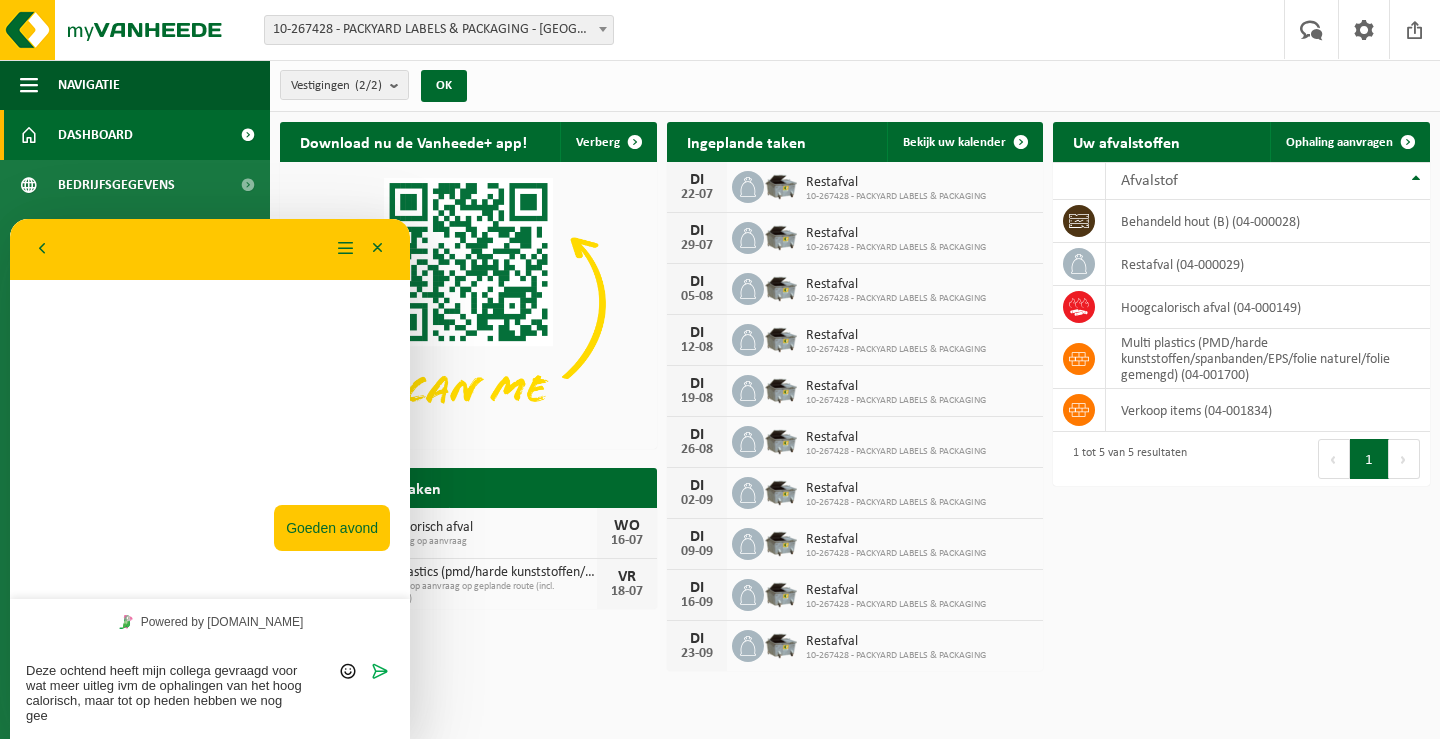 scroll, scrollTop: 0, scrollLeft: 0, axis: both 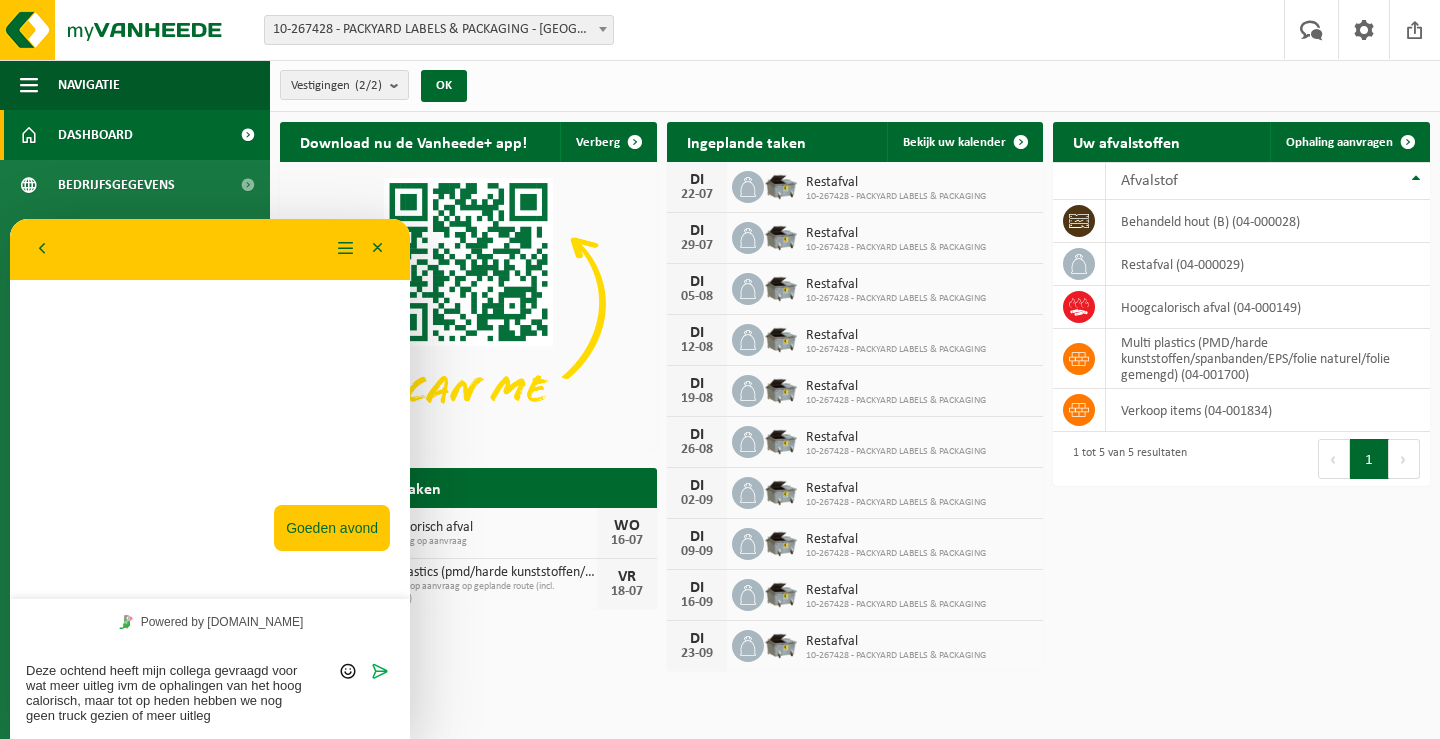 type on "Deze ochtend heeft mijn collega gevraagd voor wat meer uitleg ivm de ophalingen van het hoog calorisch, maar tot op heden hebben we nog geen truck gezien of meer uitleg." 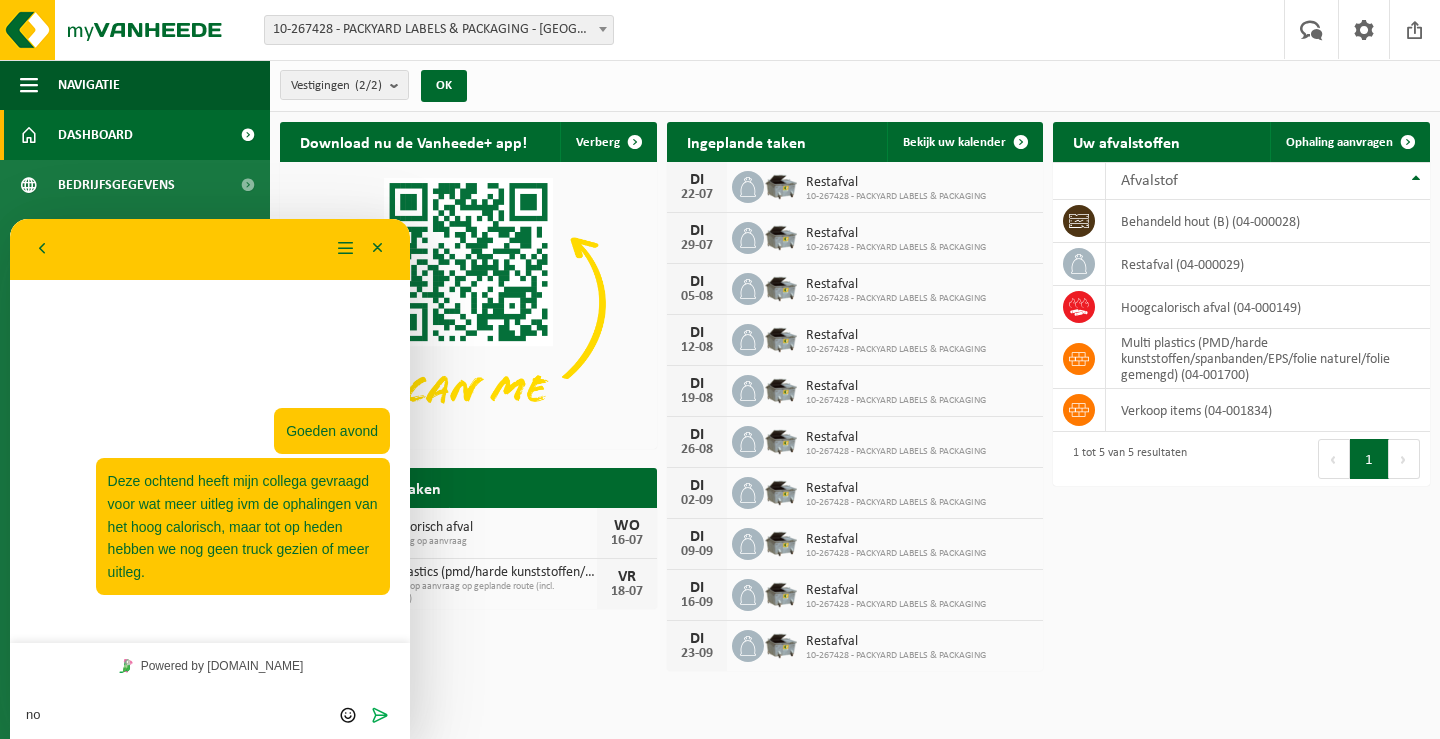 type on "n" 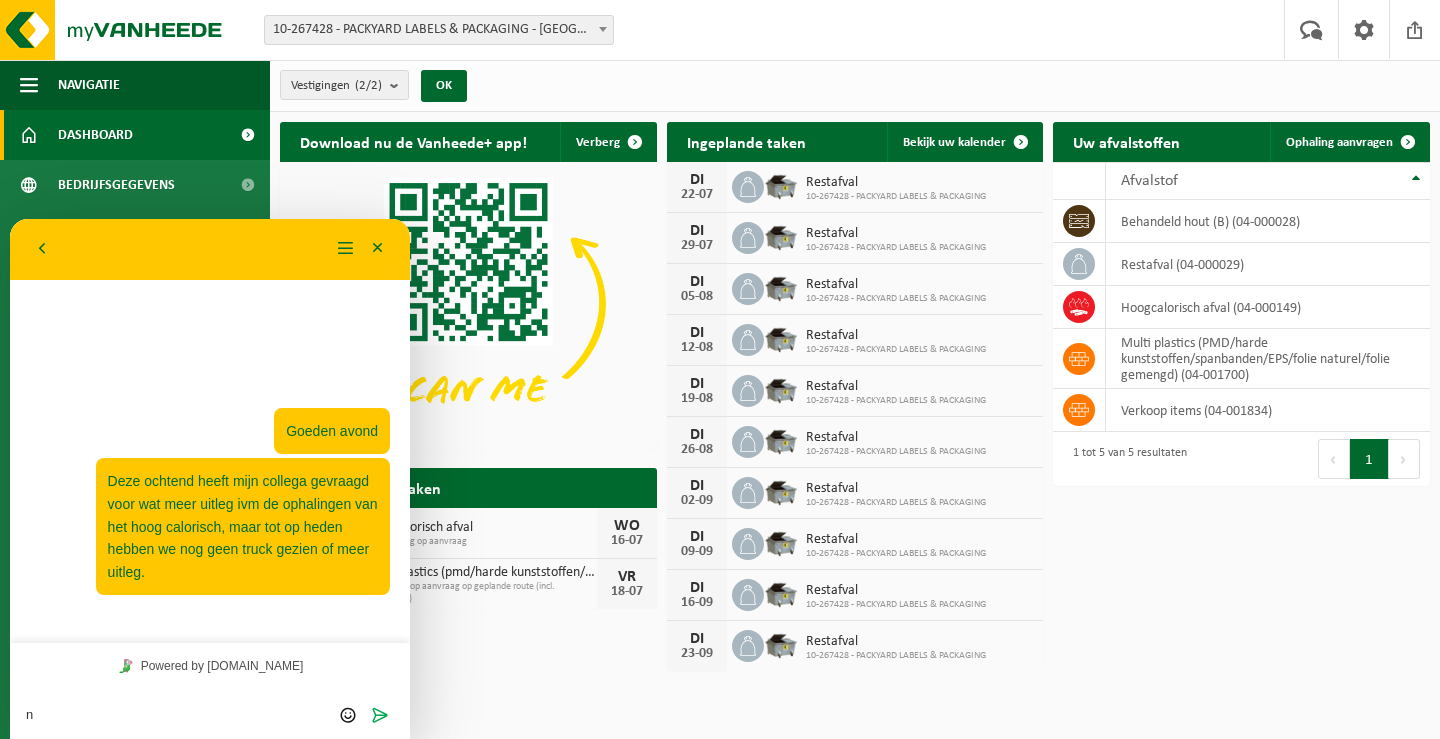 type 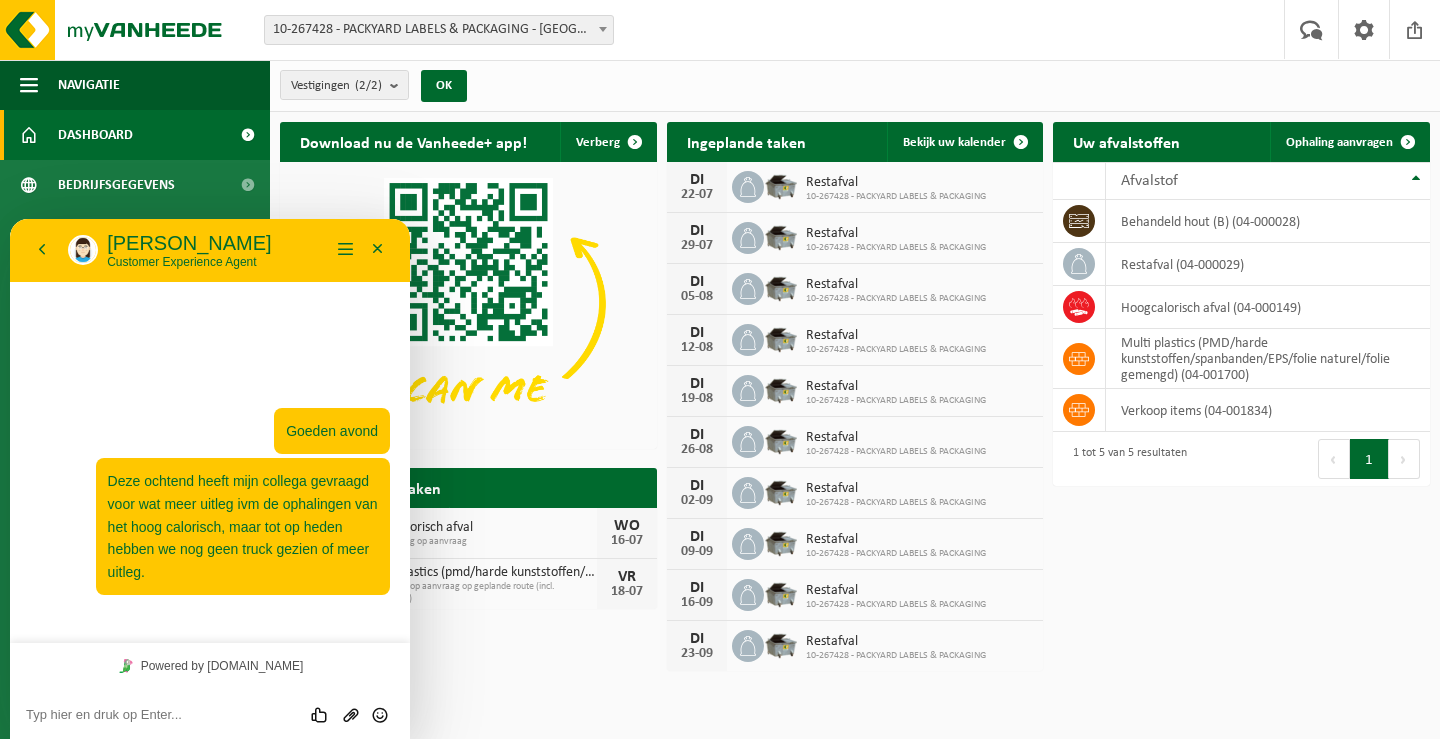 click on "Vestigingen  (2/2)               Alles selecteren   Alles deselecteren   Actieve selecteren         PACKYARD LABELS & PACKAGING - NAZARETH       ST-LUC LABELS&PACKAGING NV - NAZARETH                 OK" at bounding box center (855, 86) 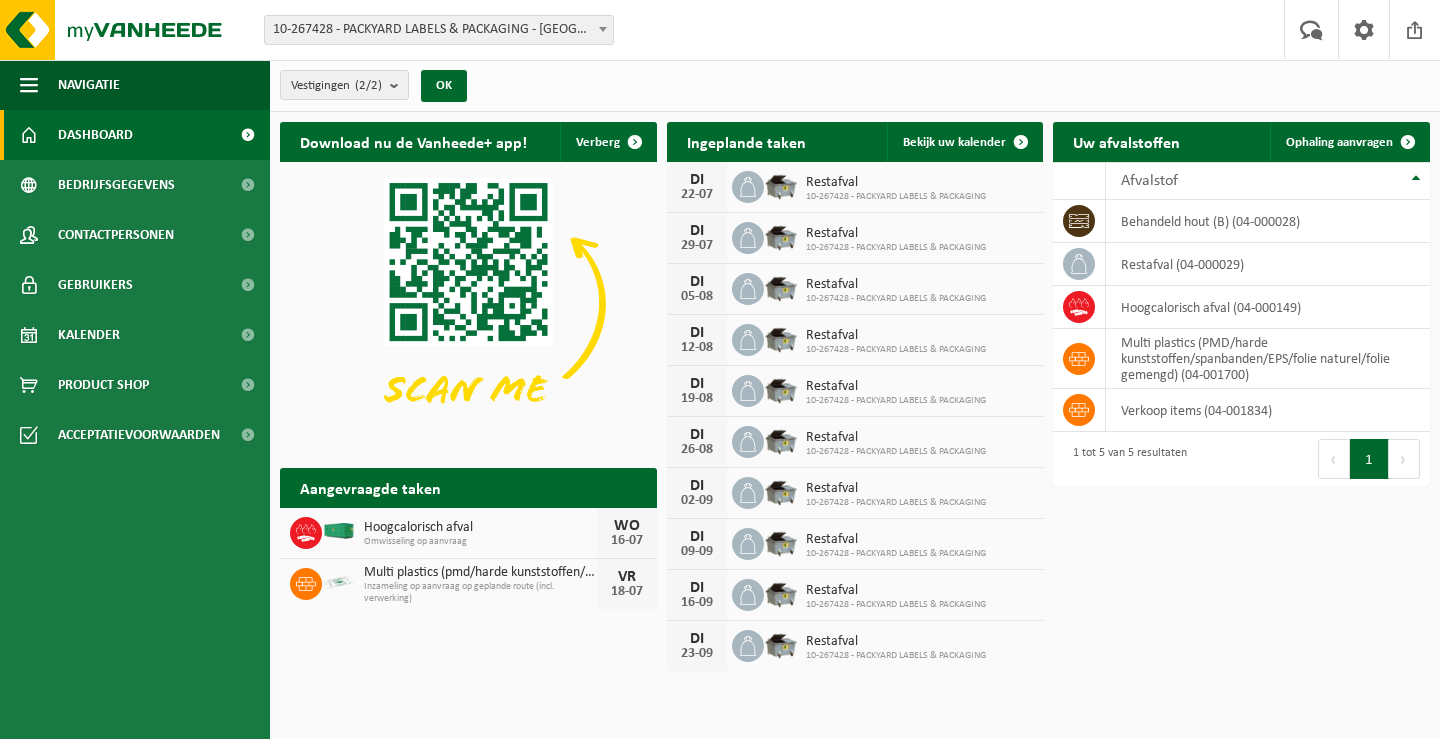 click on "Navigatie                 Uw feedback               Afmelden                 Dashboard               Bedrijfsgegevens               Contactpersonen               Gebruikers               Kalender               Product Shop               Acceptatievoorwaarden" at bounding box center (135, 399) 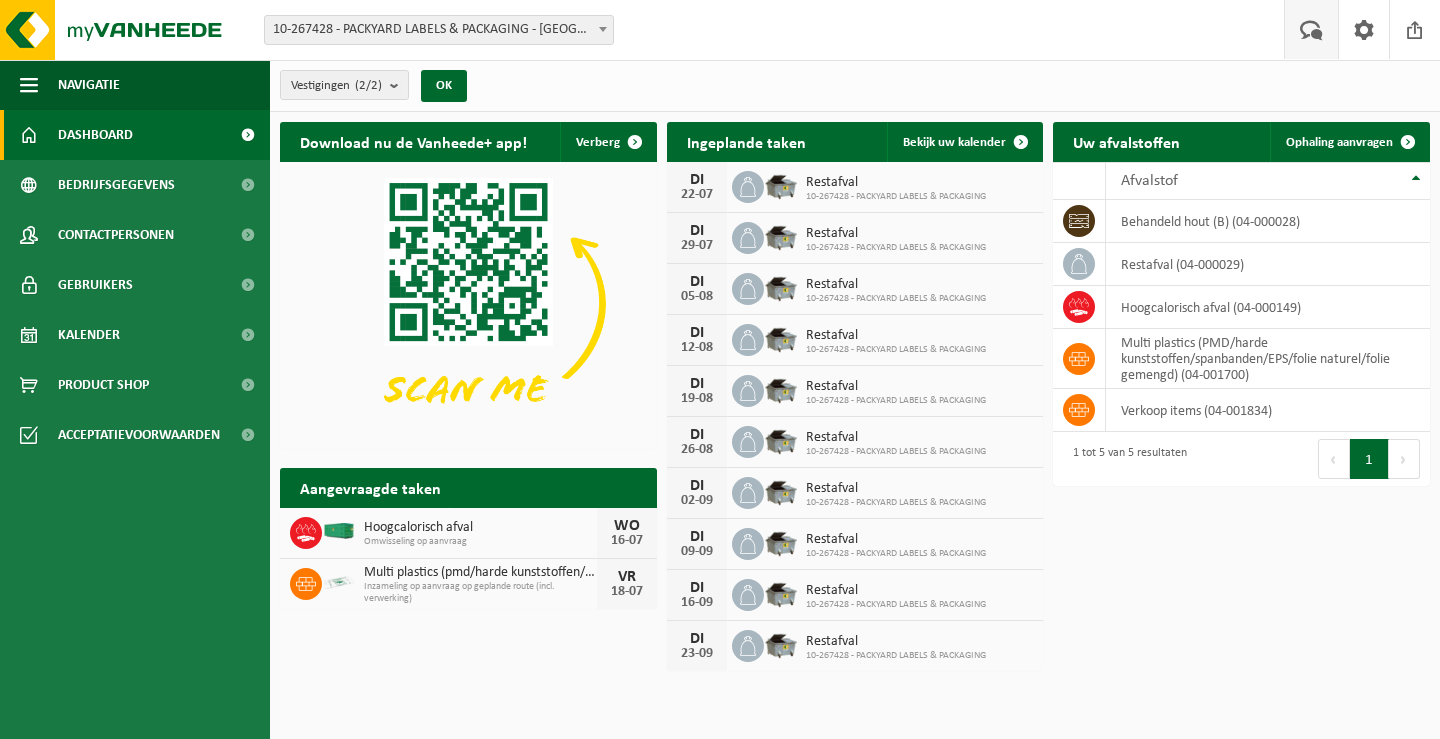 click at bounding box center (1311, 29) 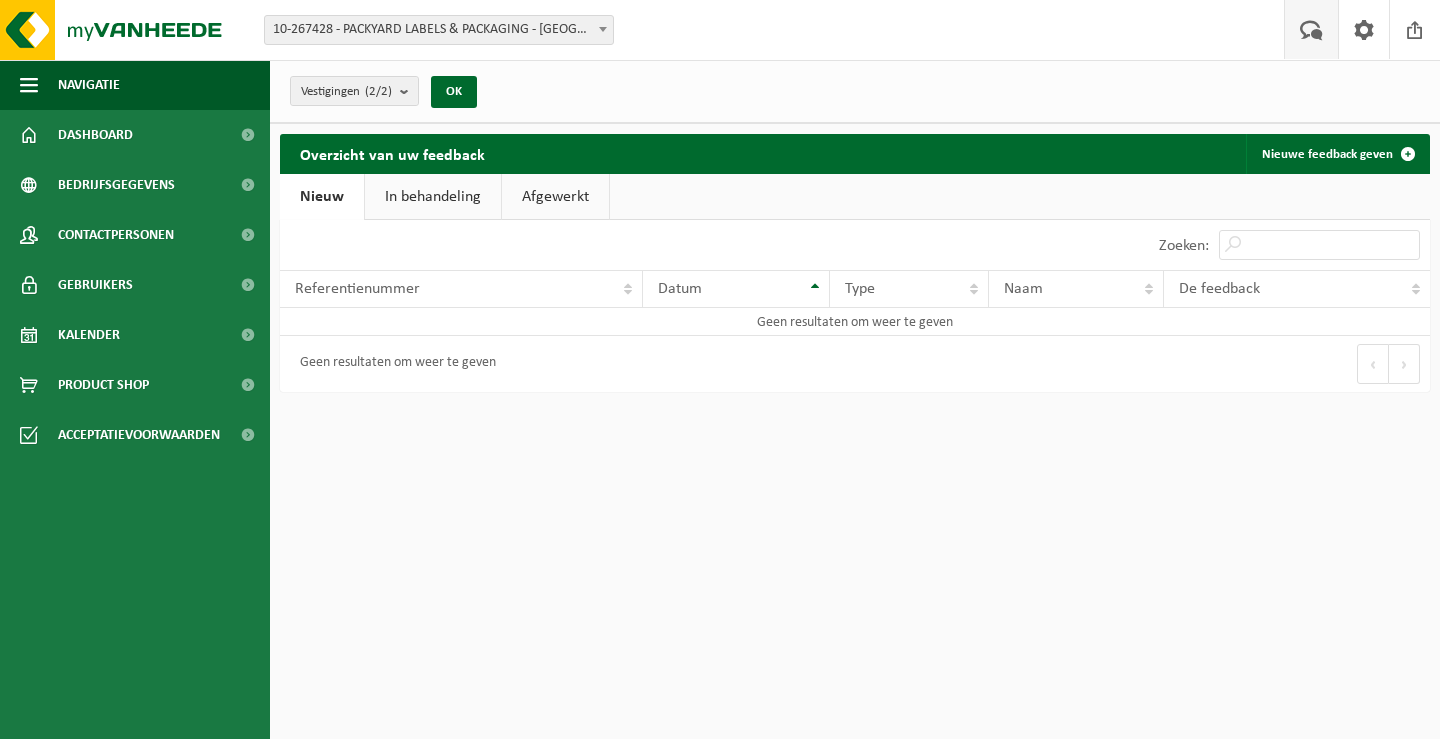 scroll, scrollTop: 0, scrollLeft: 0, axis: both 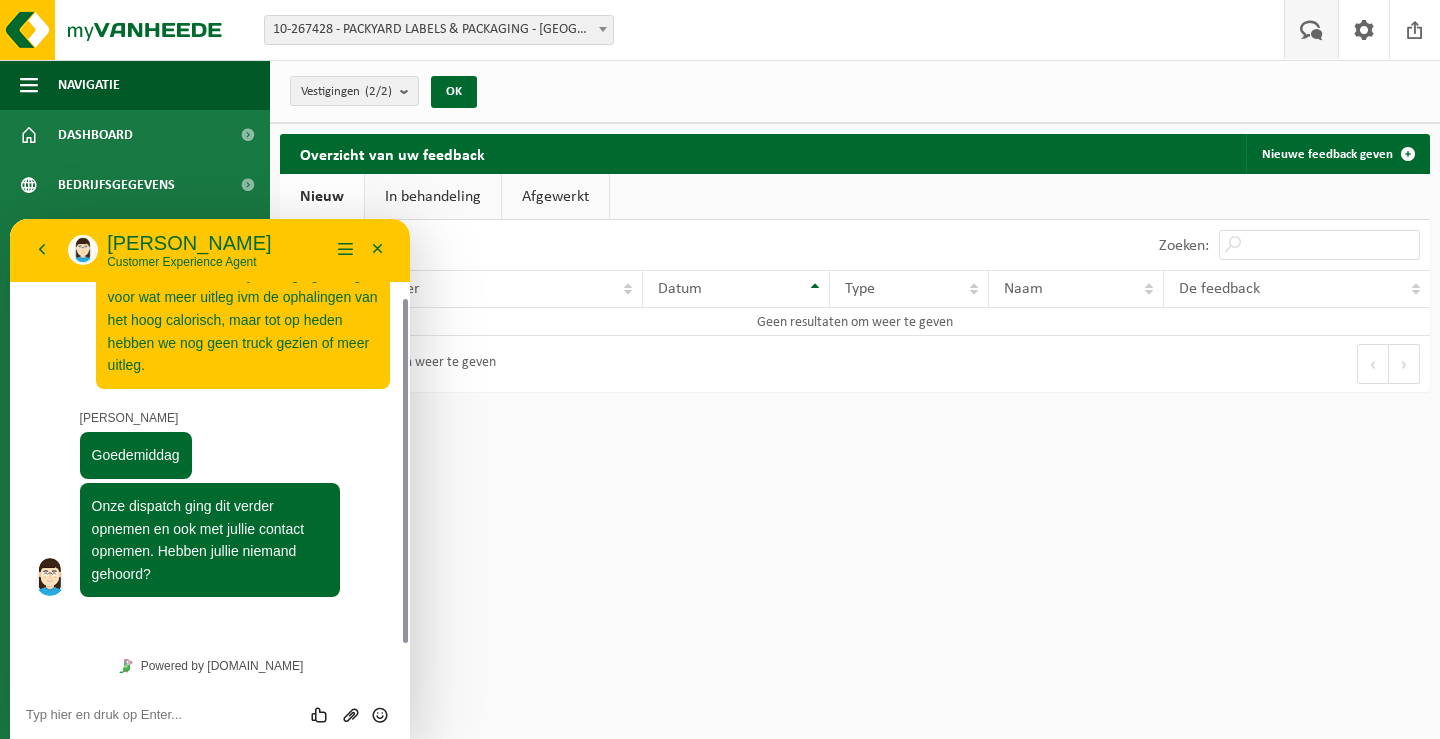click at bounding box center (10, 219) 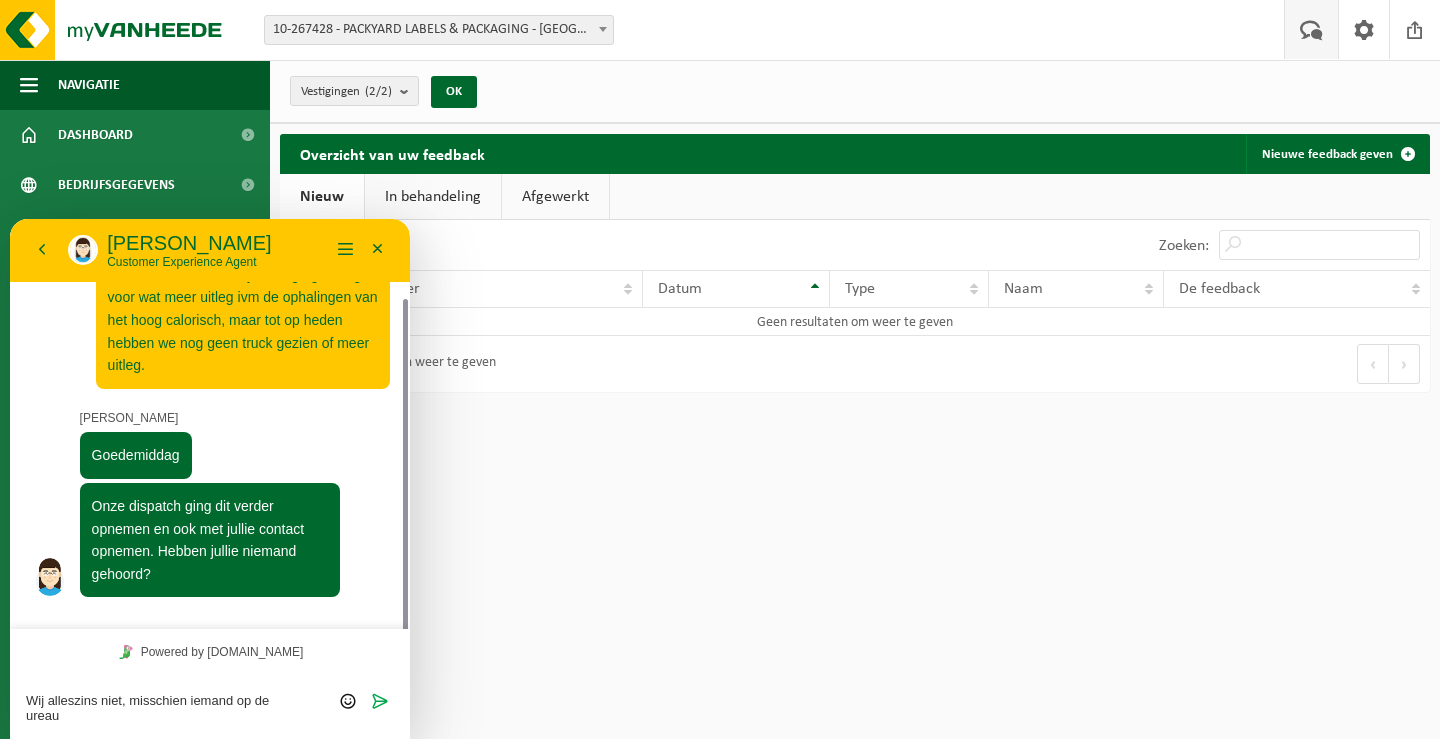 scroll, scrollTop: 0, scrollLeft: 0, axis: both 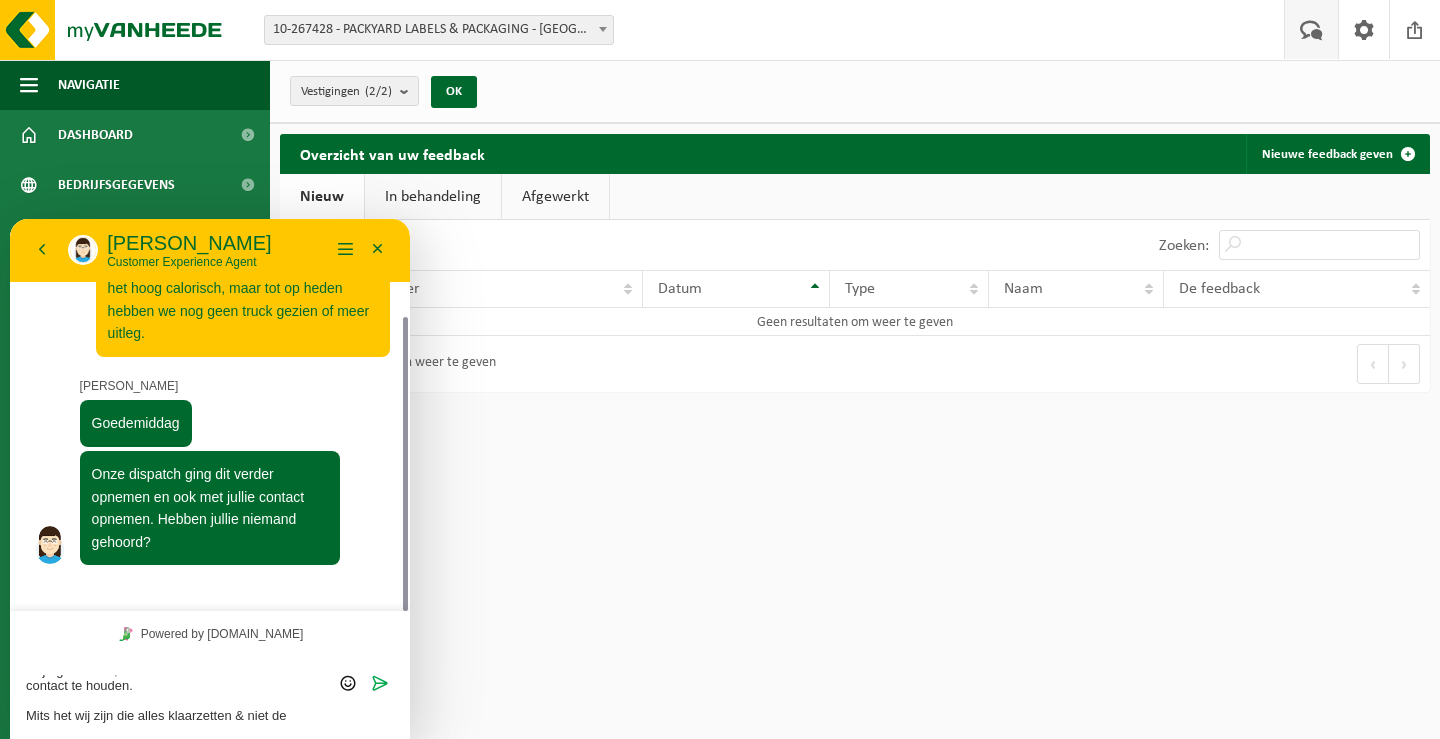 type on "Wij alleszins niet, misschien iemand op de bureau, maar die info komt niet altijd goed door, beste is met ons rechtstreeks contact te houden.
Mits het wij zijn die alles klaarzetten & niet de bureau. :)" 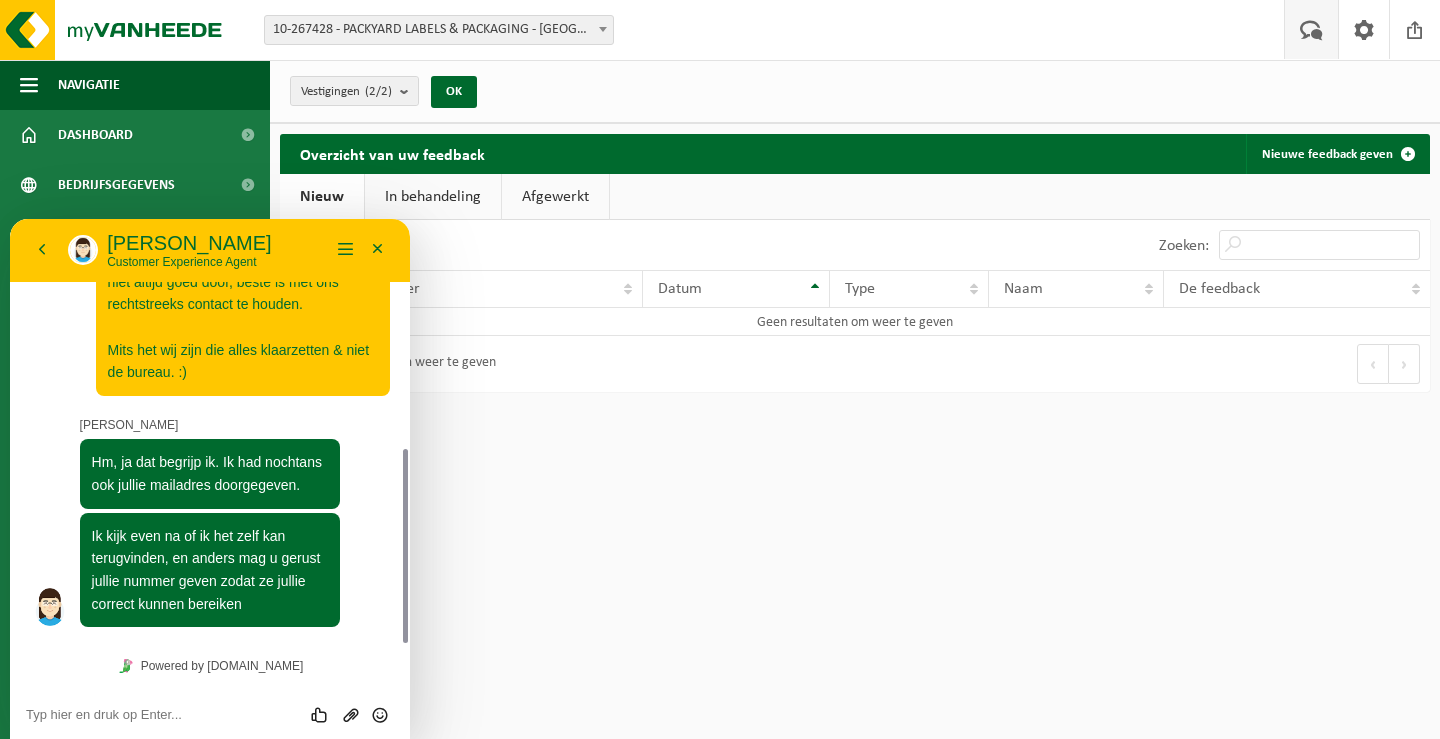 scroll, scrollTop: 502, scrollLeft: 0, axis: vertical 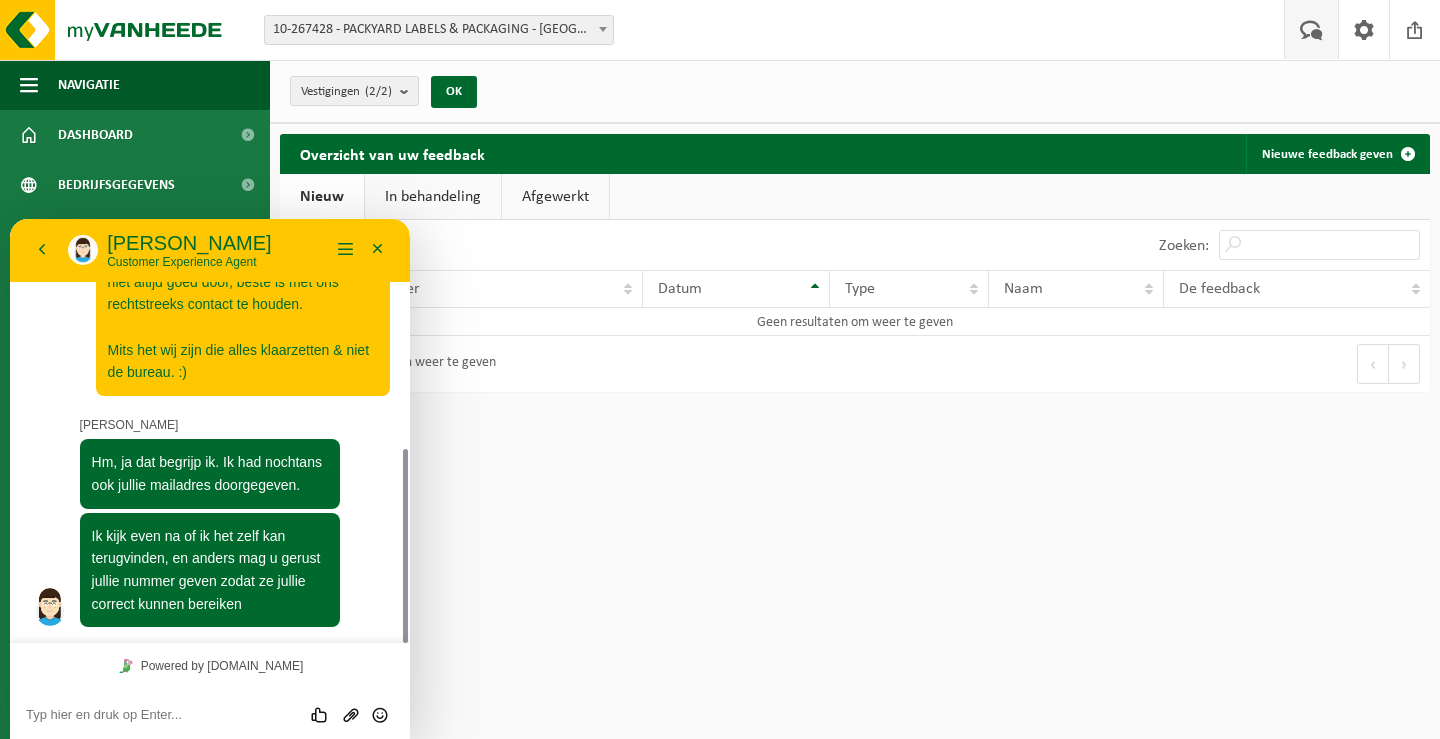 click at bounding box center [10, 219] 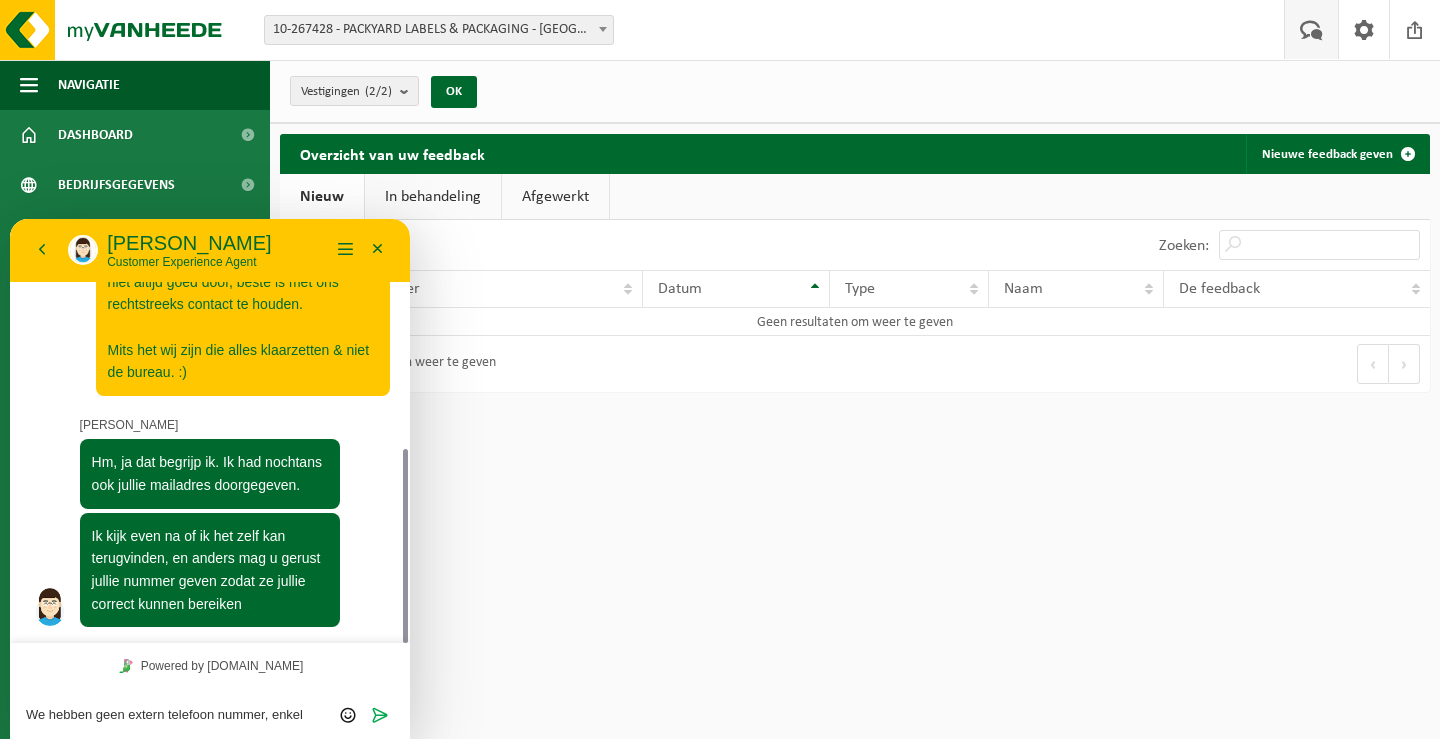 scroll, scrollTop: 0, scrollLeft: 0, axis: both 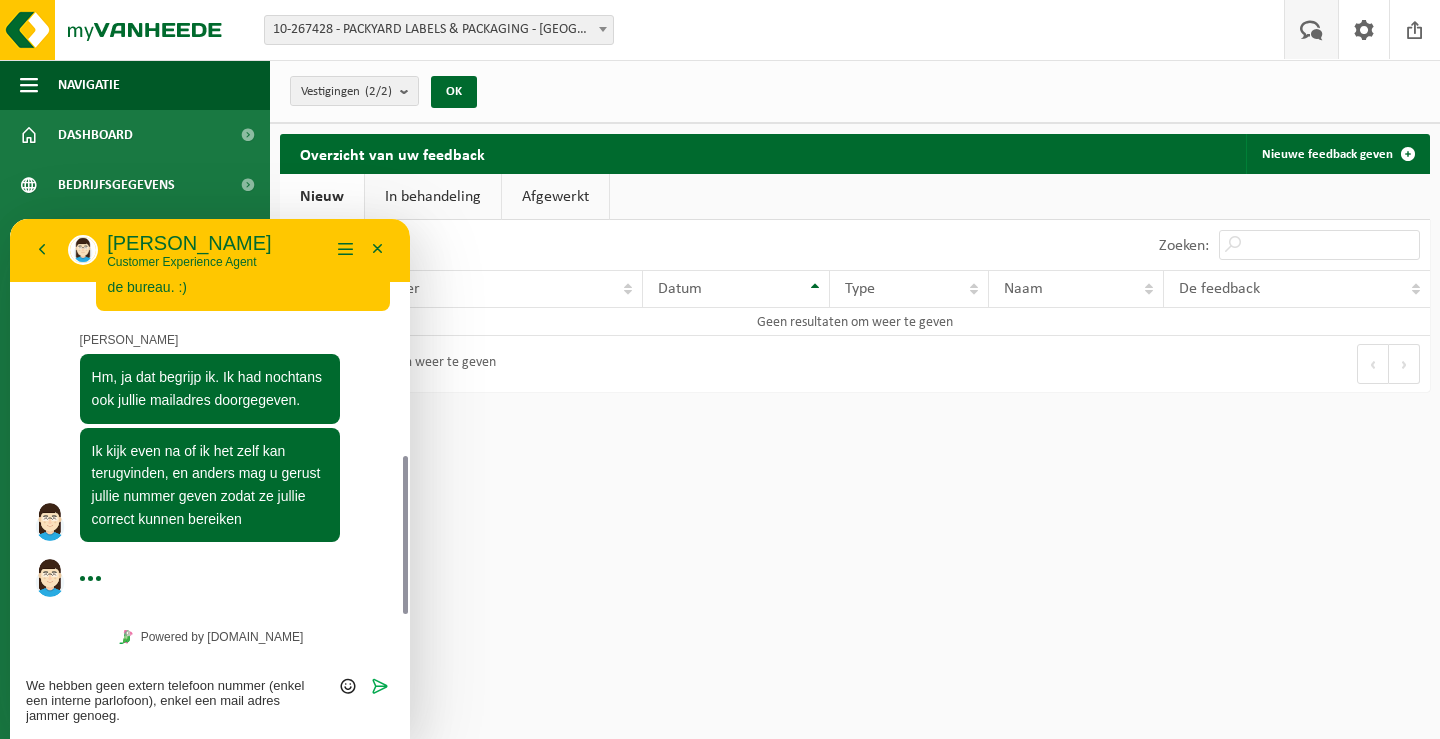 click on "We hebben geen extern telefoon nummer (enkel een interne parlofoon), enkel een mail adres jammer genoeg. Beoordeel deze chat Upload bestand Emoji invoeren Verzenden" at bounding box center (10, 219) 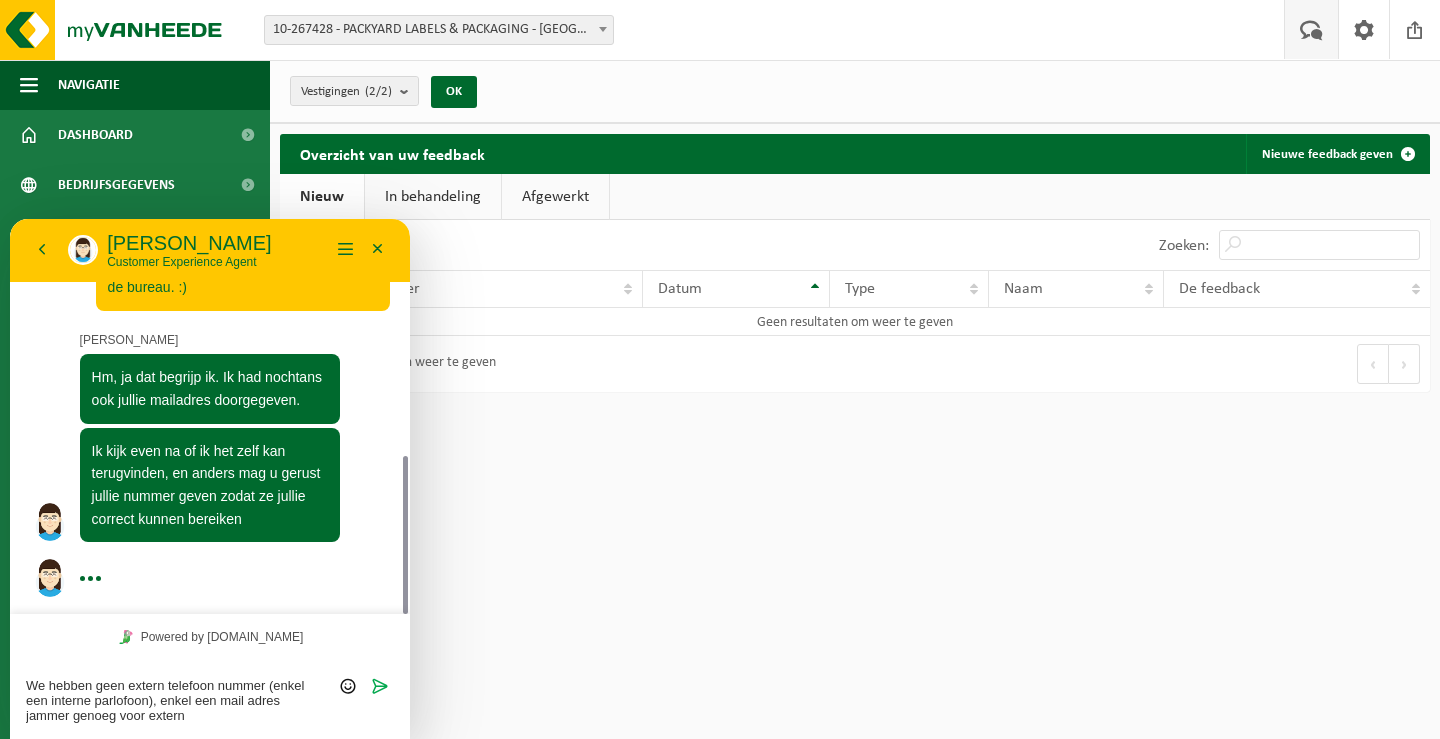 type on "We hebben geen extern telefoon nummer (enkel een interne parlofoon), enkel een mail adres jammer genoeg voor extern." 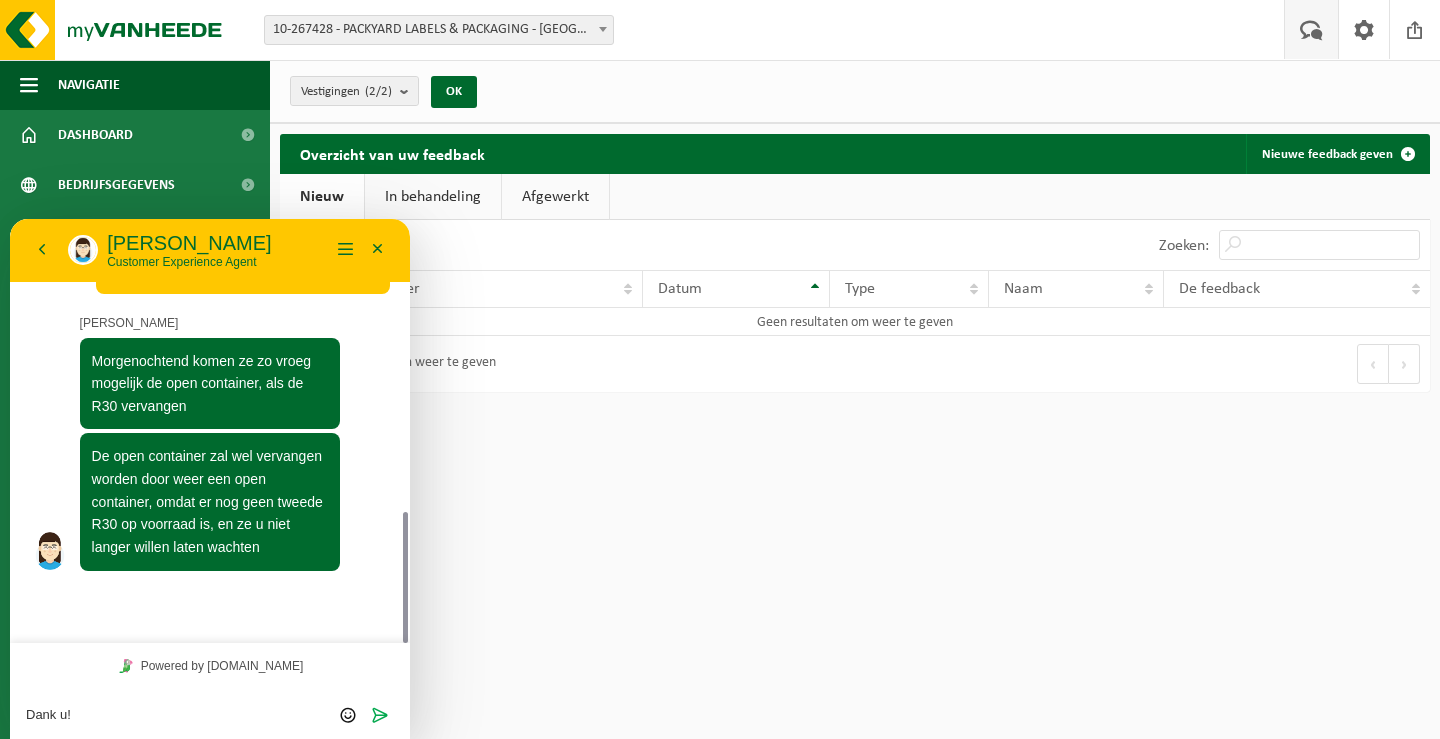 scroll, scrollTop: 891, scrollLeft: 0, axis: vertical 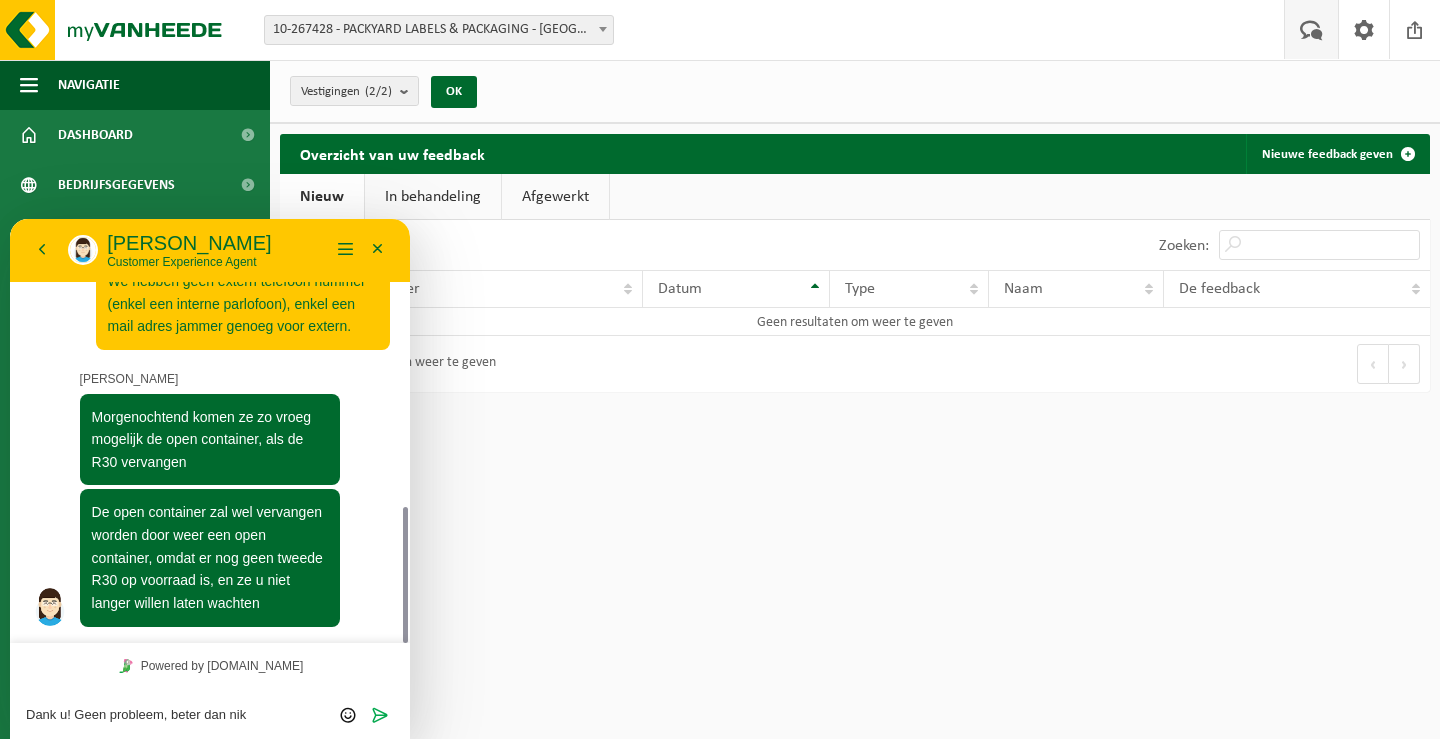 type on "Dank u! Geen probleem, beter dan niks" 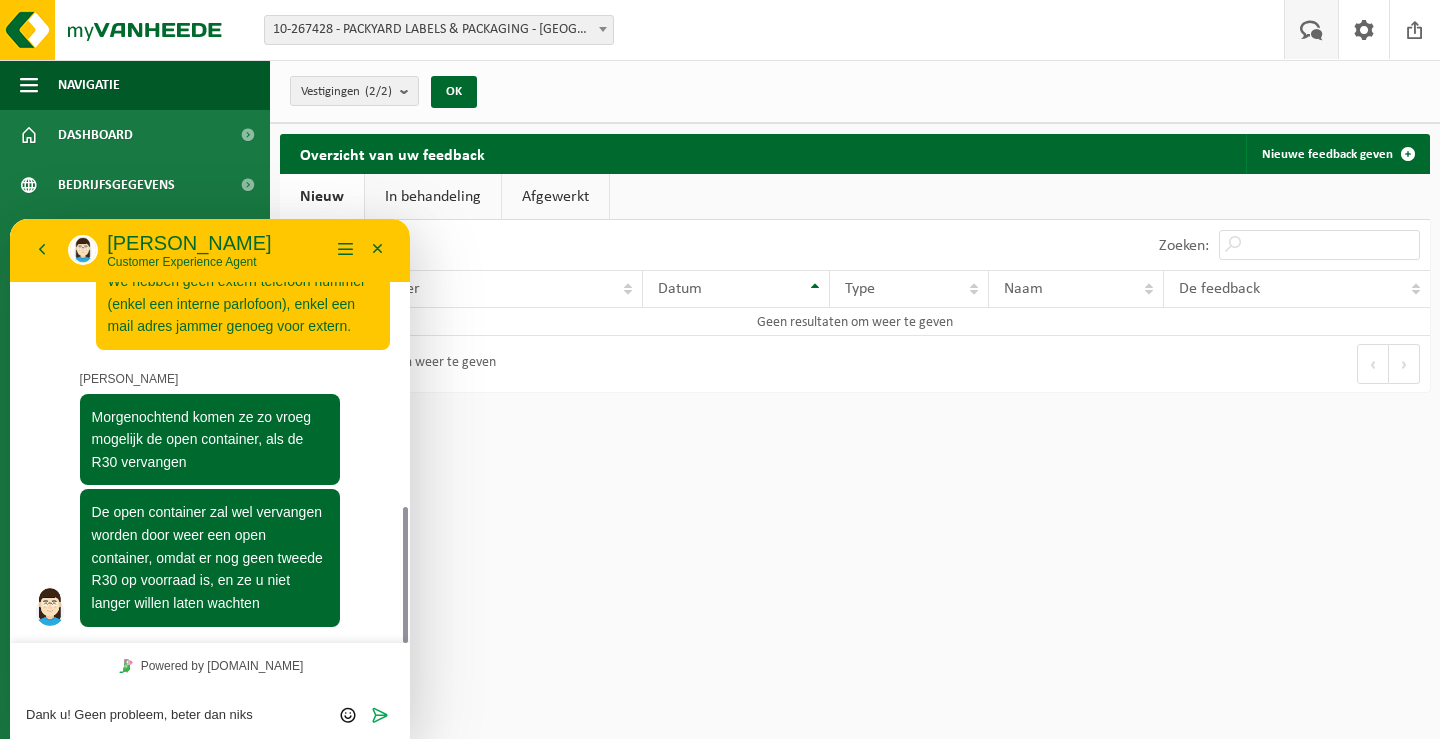 type 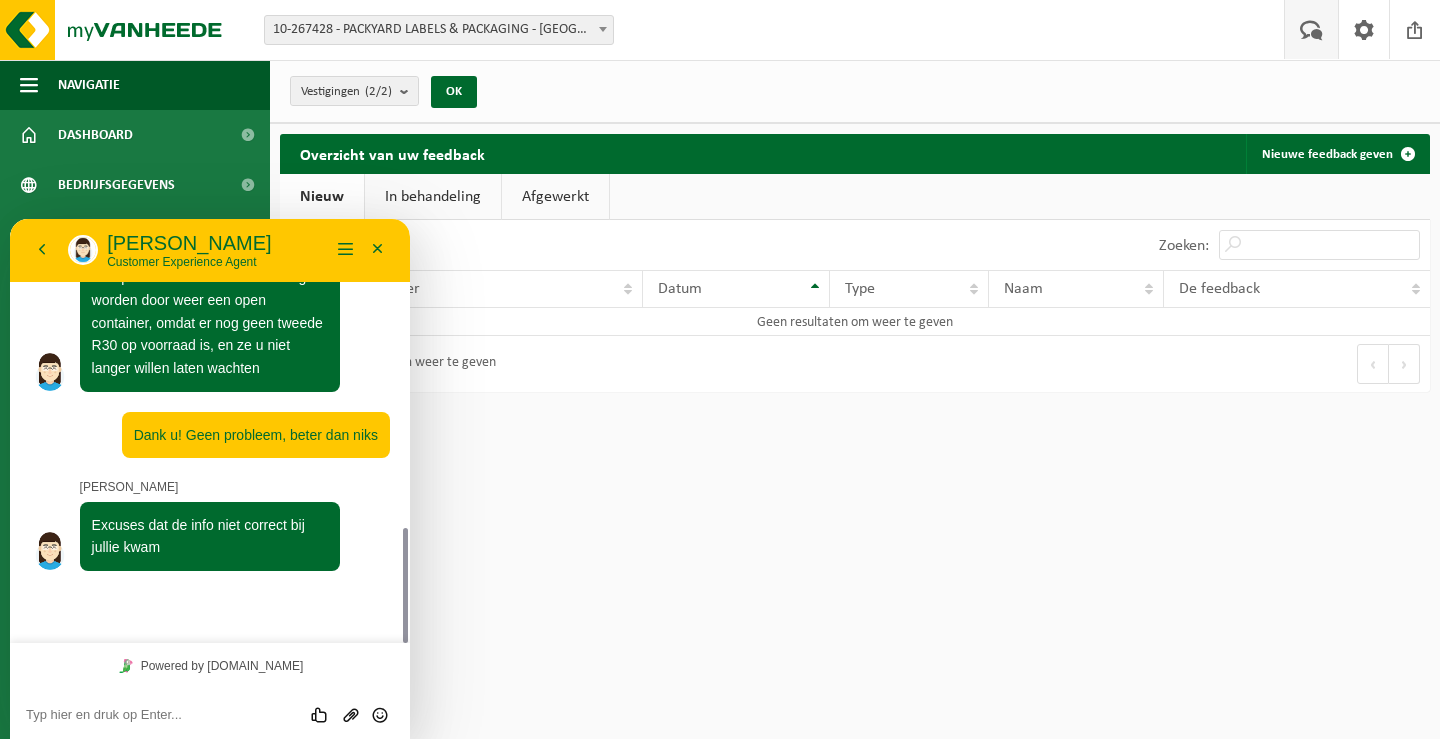 scroll, scrollTop: 1070, scrollLeft: 0, axis: vertical 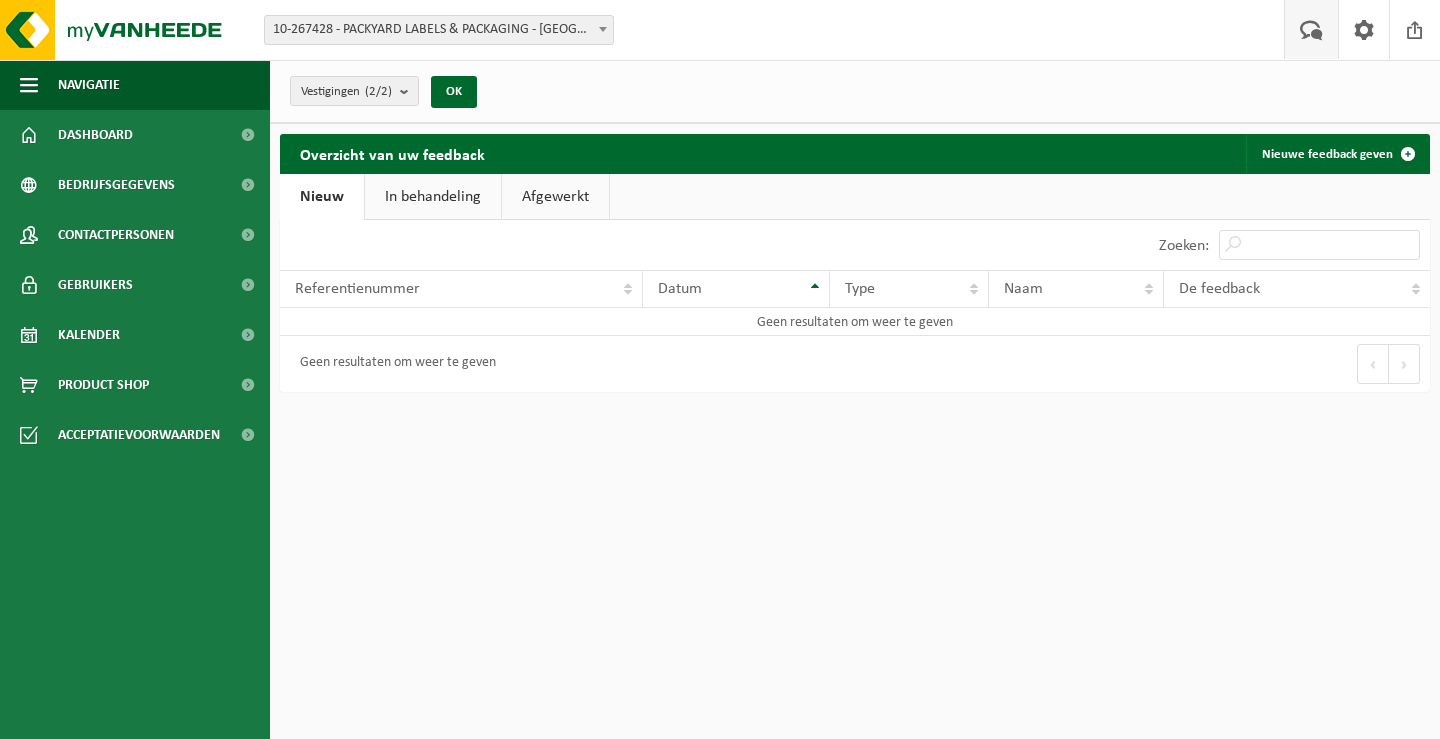 click at bounding box center (1311, 29) 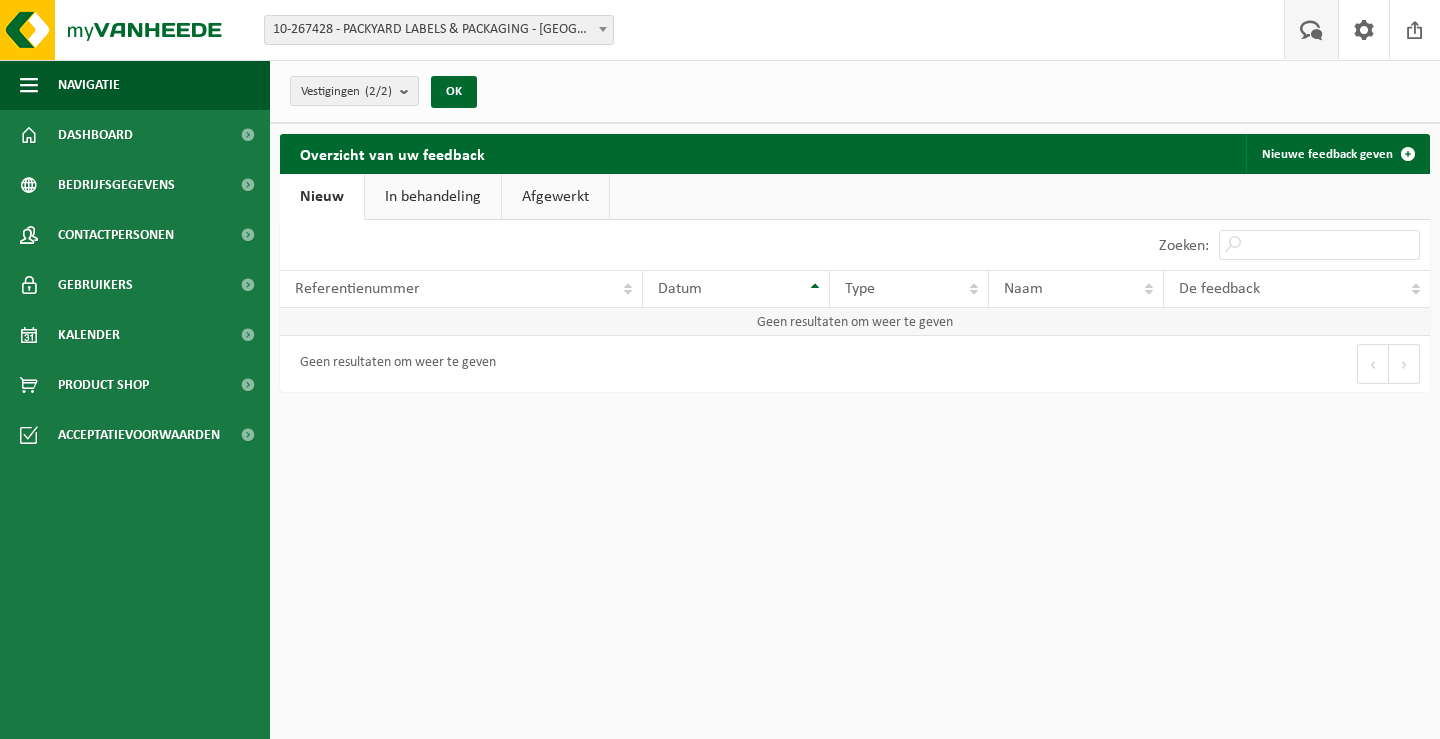 scroll, scrollTop: 0, scrollLeft: 0, axis: both 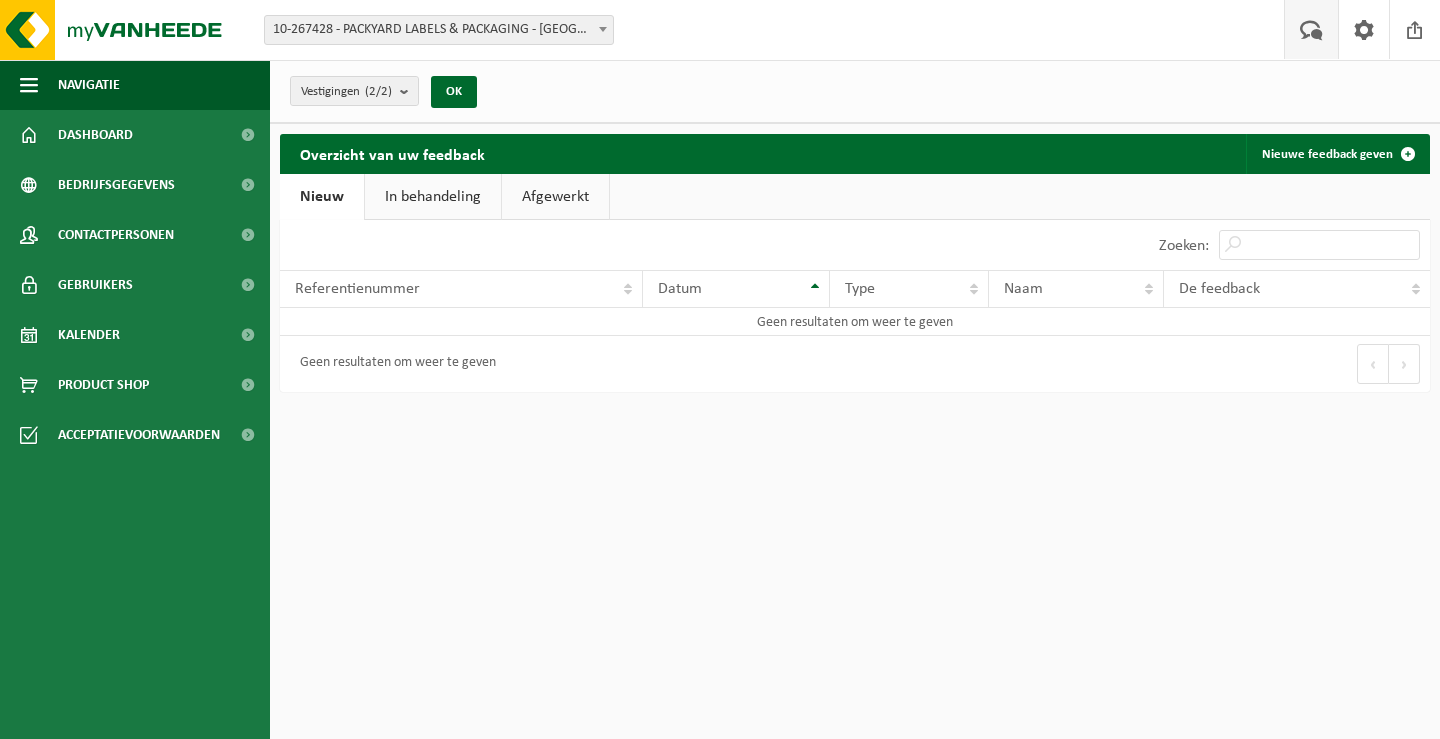 click at bounding box center (1311, 29) 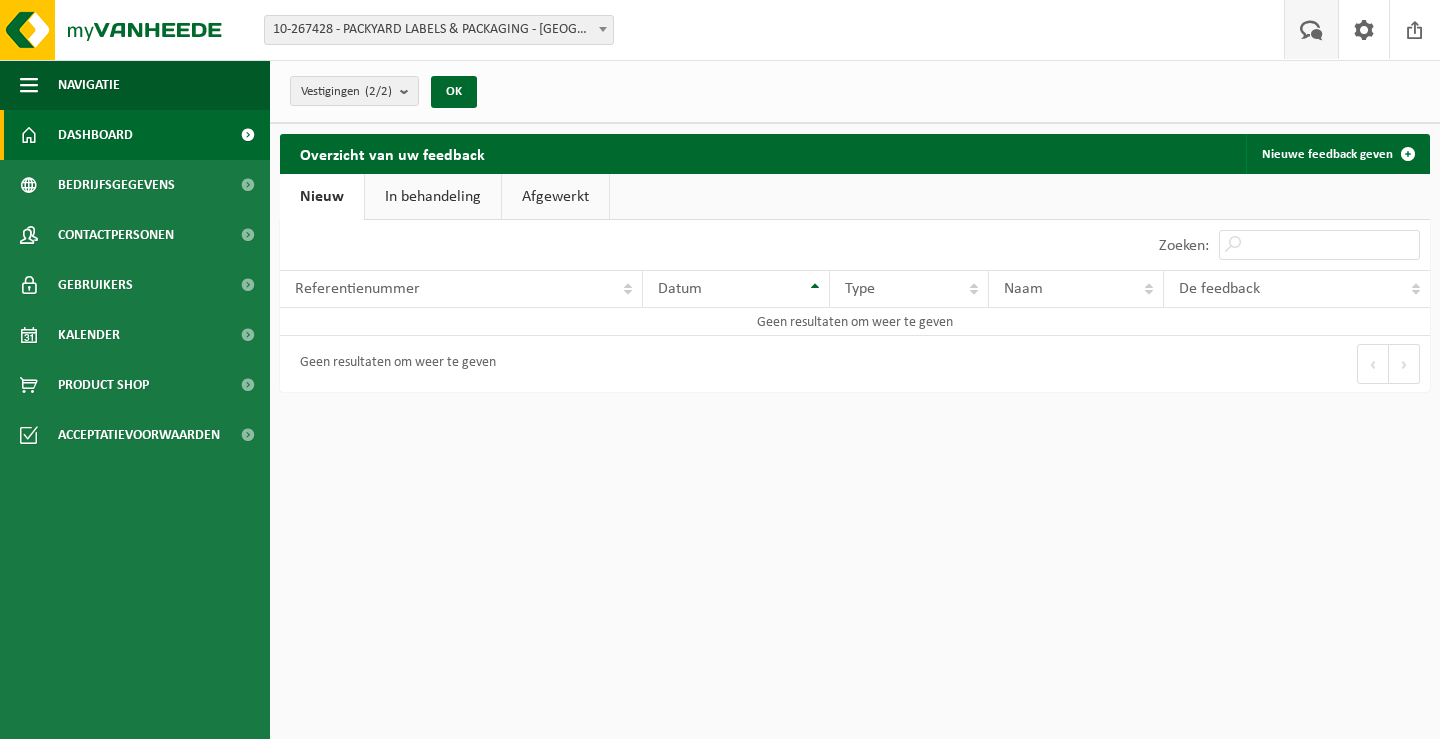 click on "Dashboard" at bounding box center (135, 135) 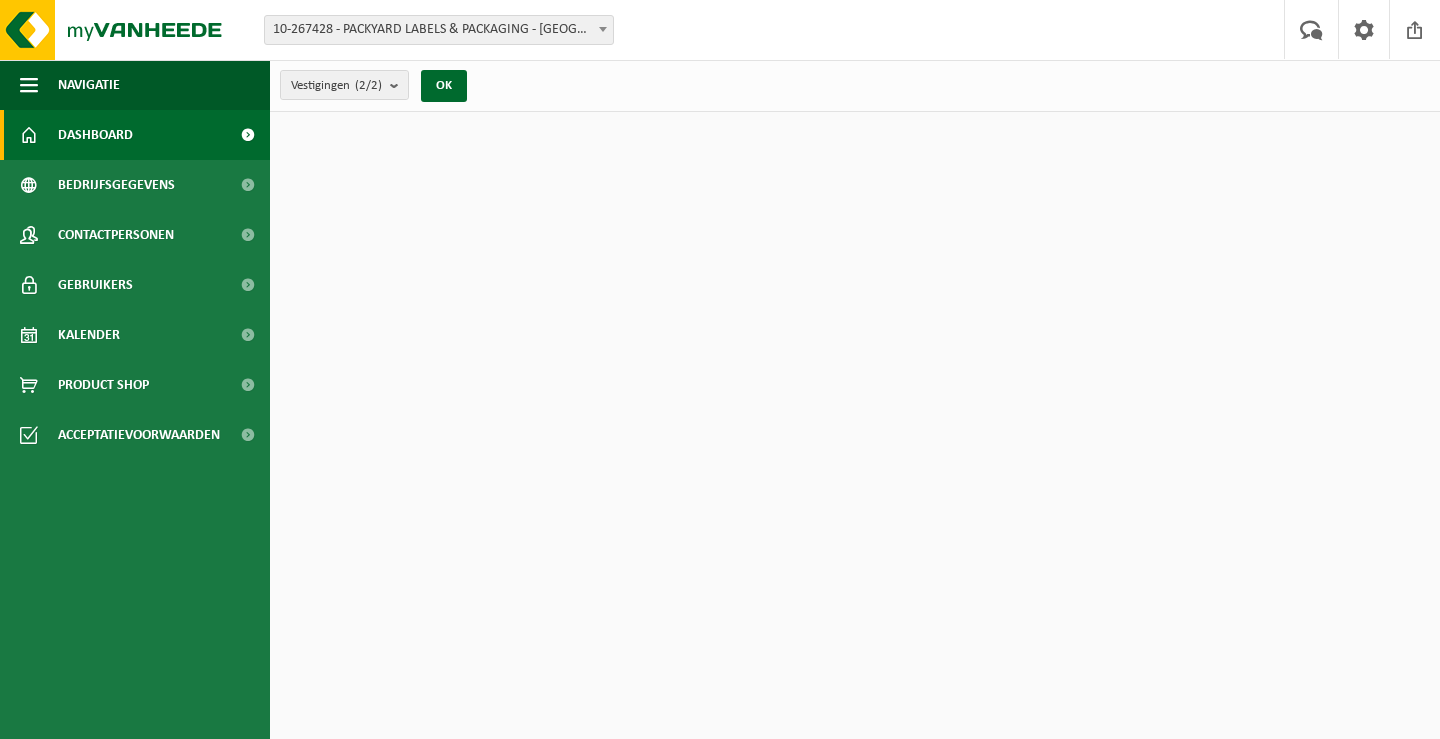 scroll, scrollTop: 0, scrollLeft: 0, axis: both 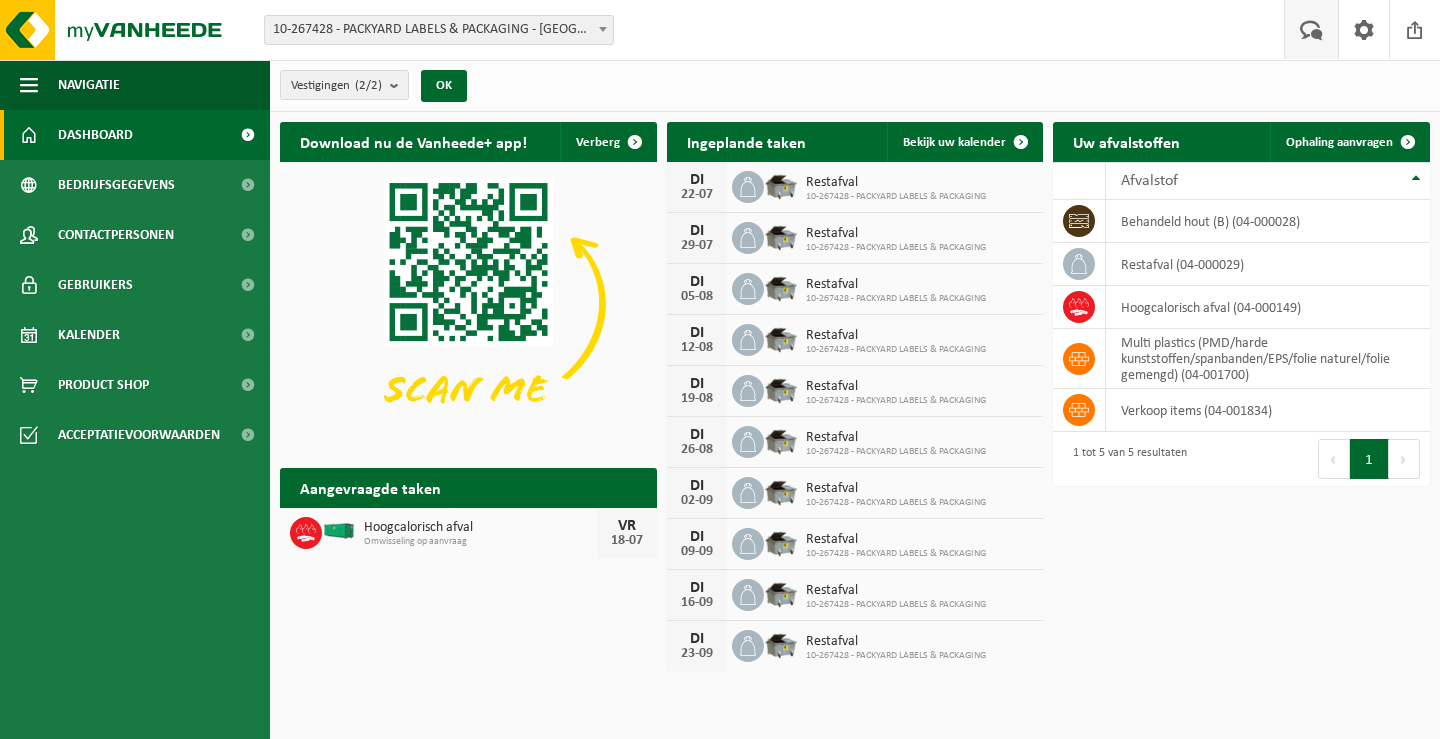 click at bounding box center [1311, 29] 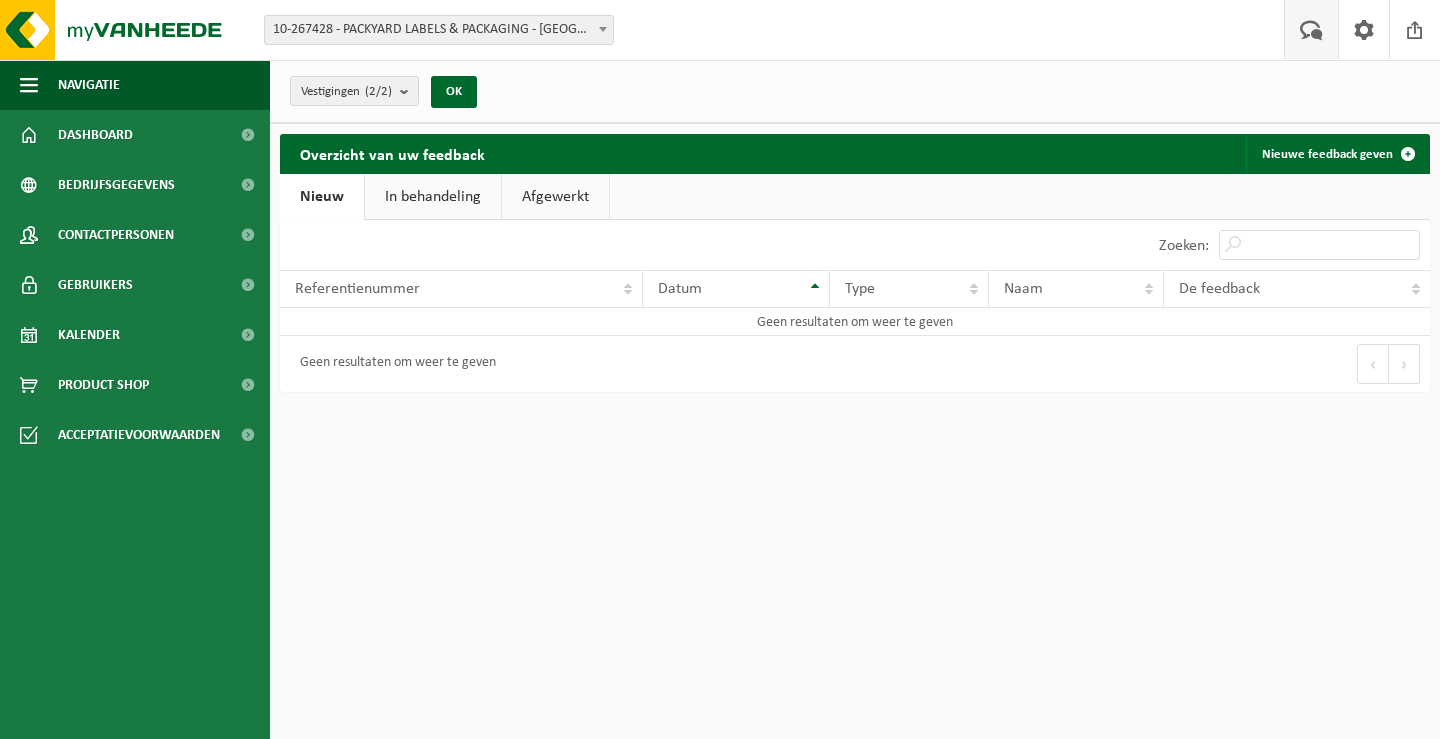 scroll, scrollTop: 0, scrollLeft: 0, axis: both 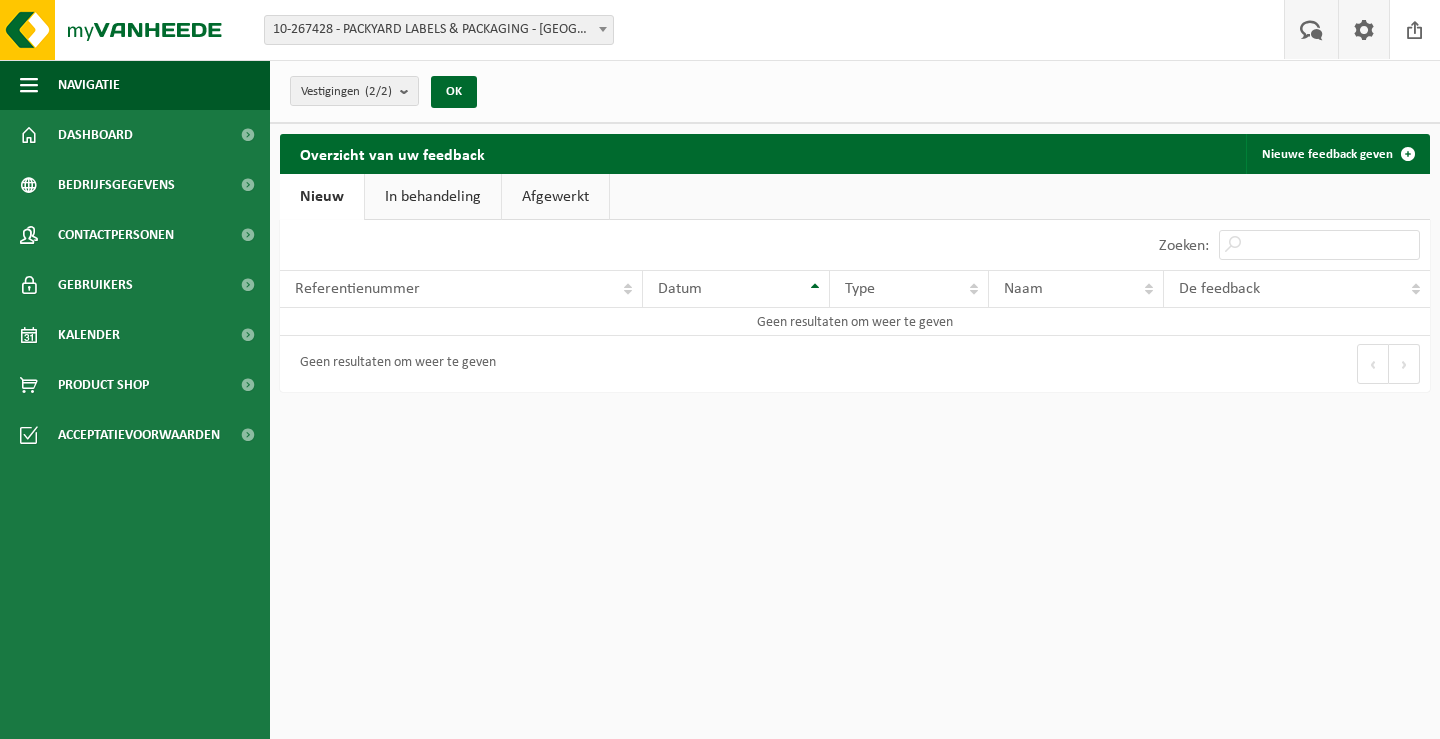 click at bounding box center (1364, 29) 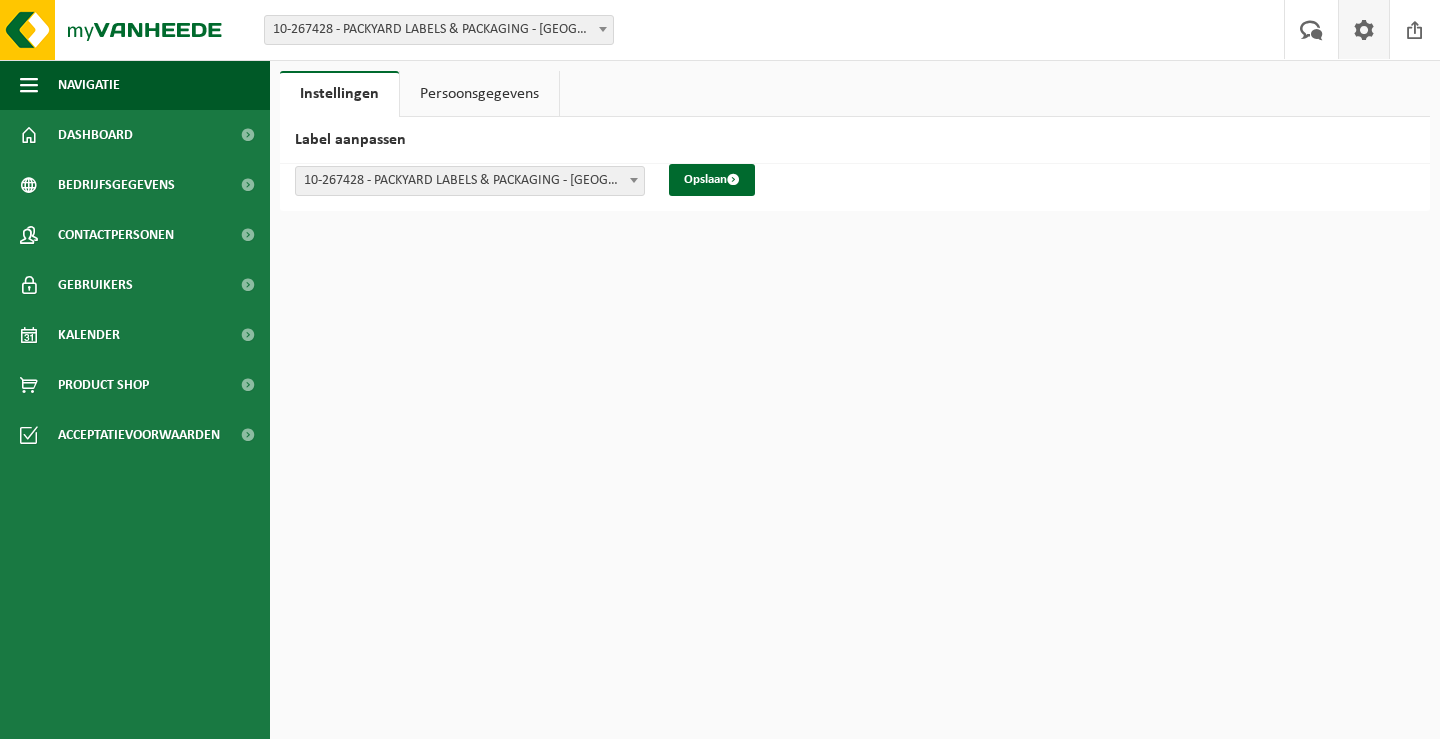 scroll, scrollTop: 0, scrollLeft: 0, axis: both 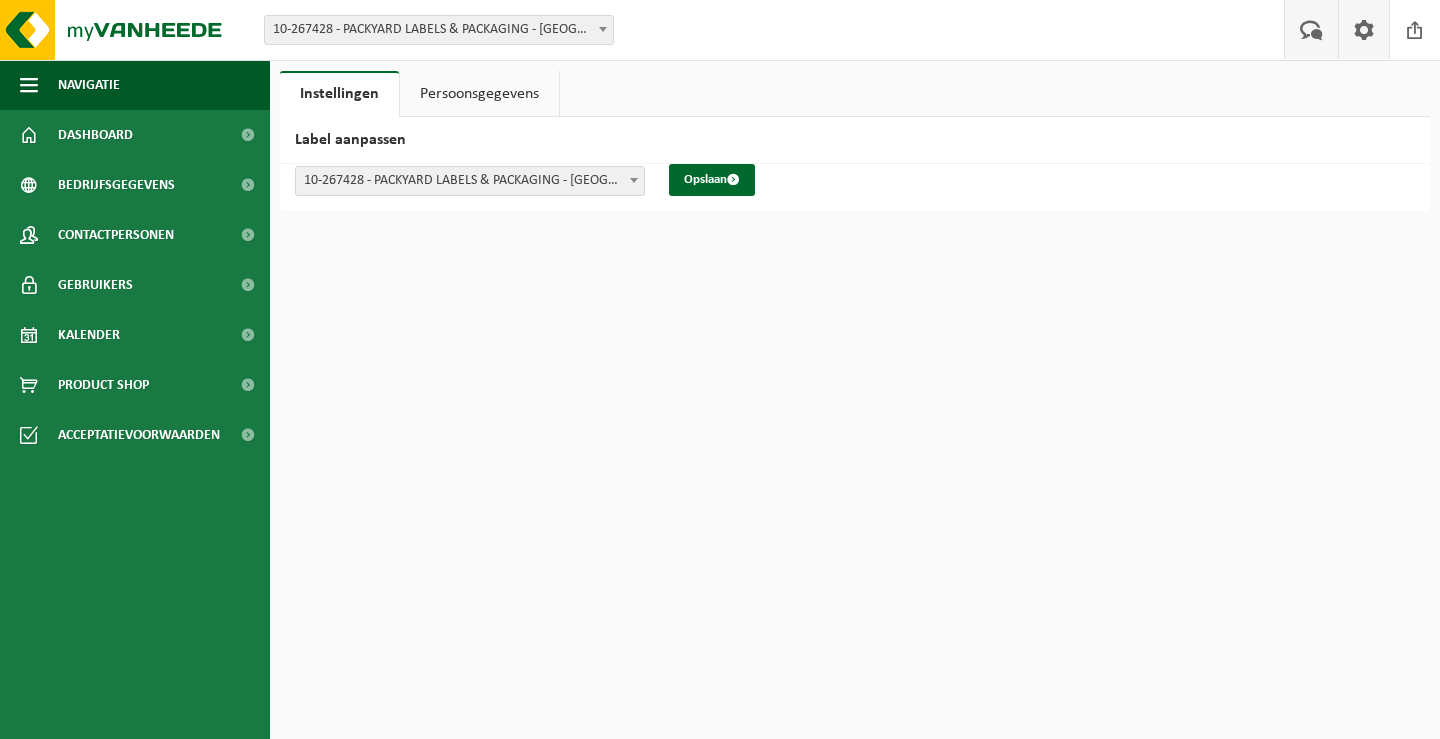 click at bounding box center (1311, 29) 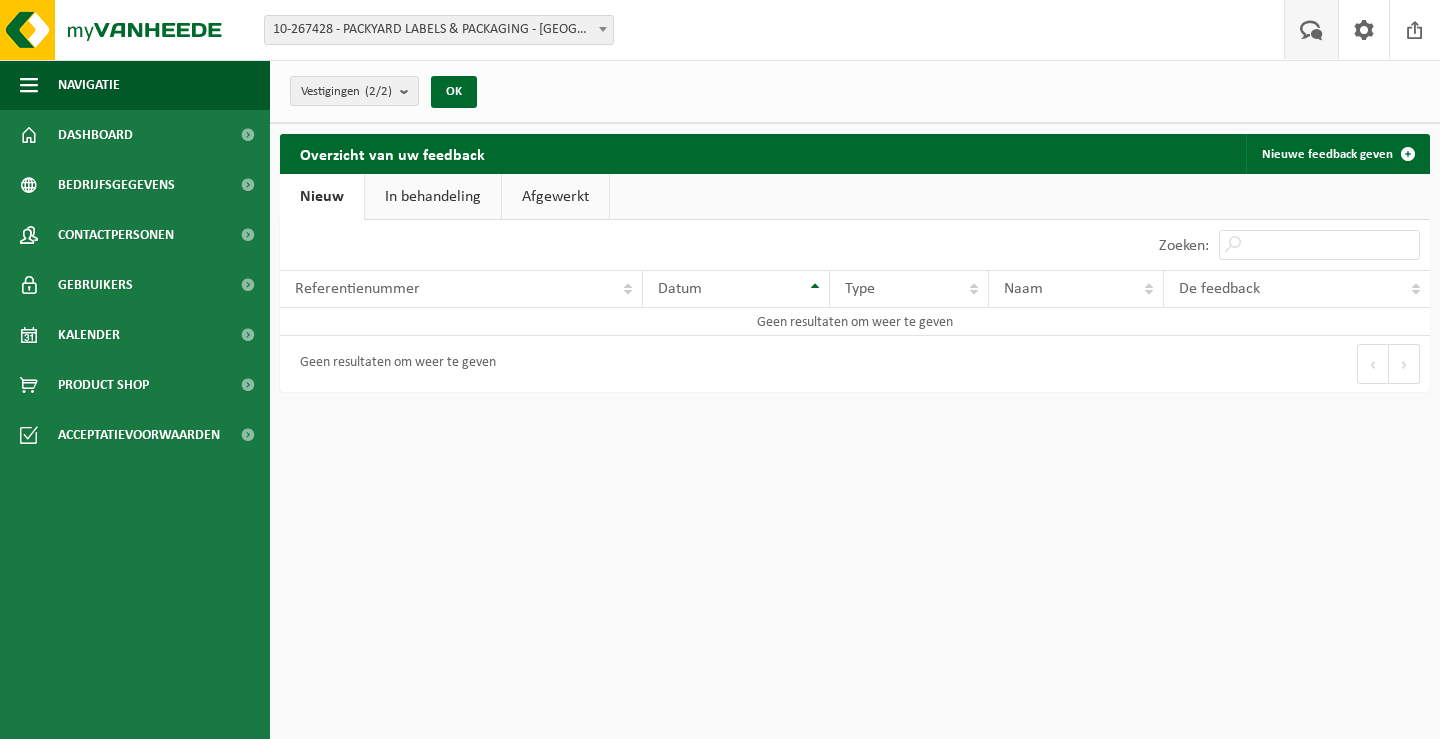 scroll, scrollTop: 0, scrollLeft: 0, axis: both 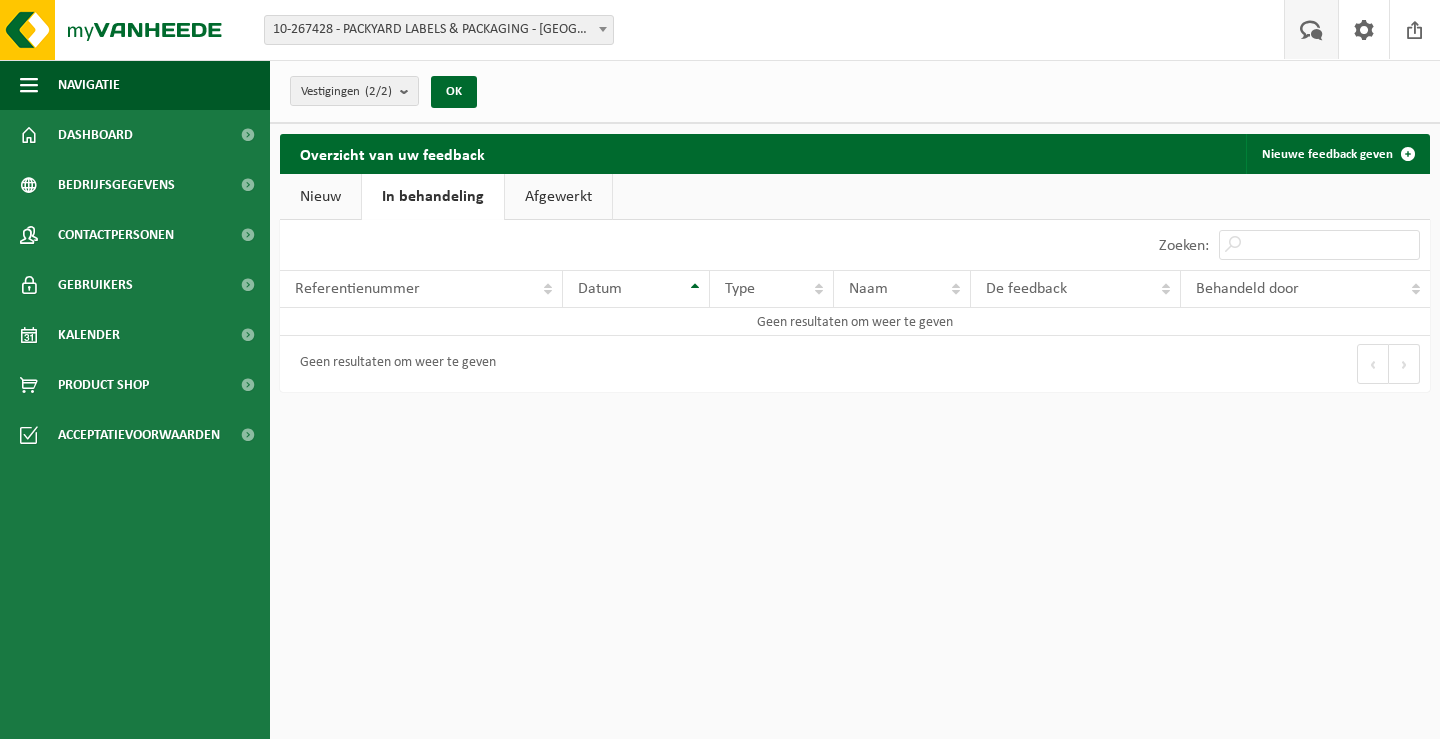 click on "Afgewerkt" at bounding box center [558, 197] 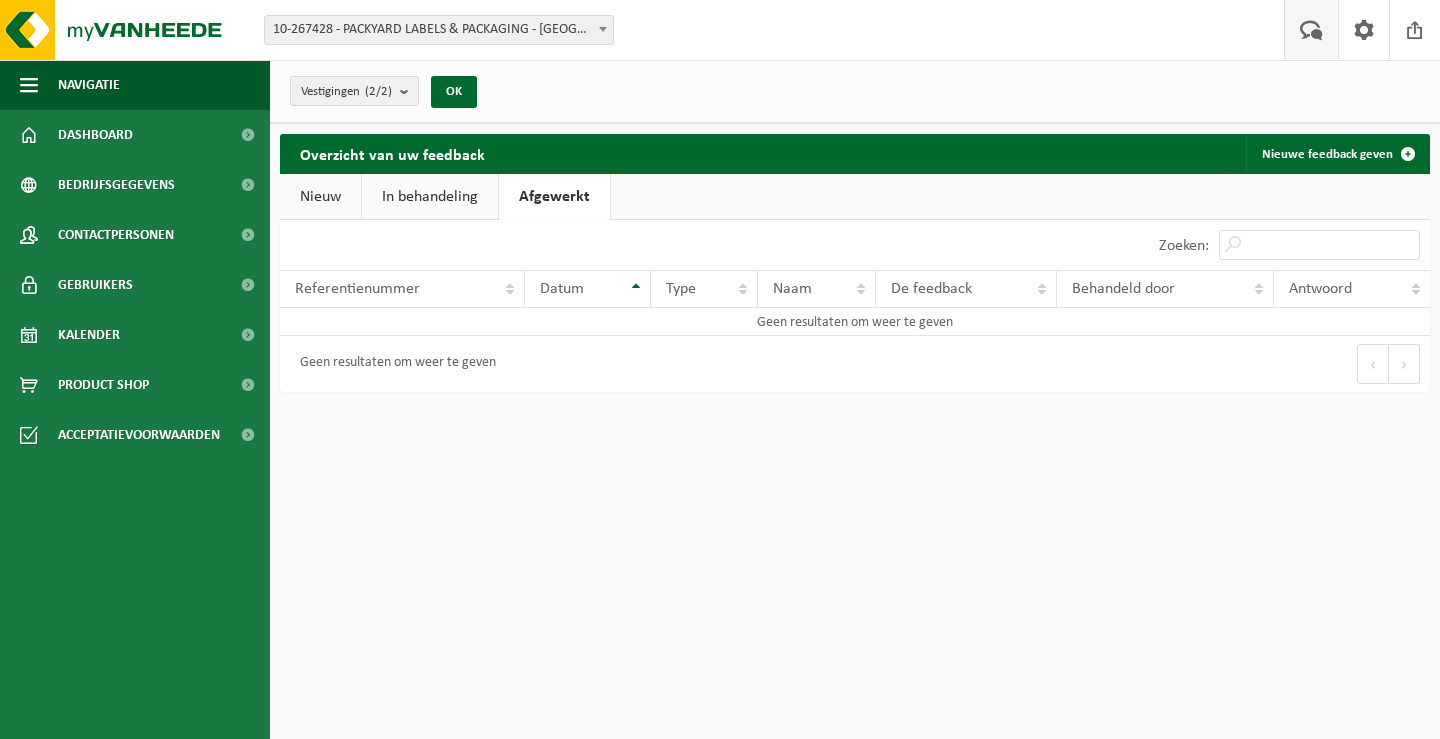 click on "Nieuw" at bounding box center [320, 197] 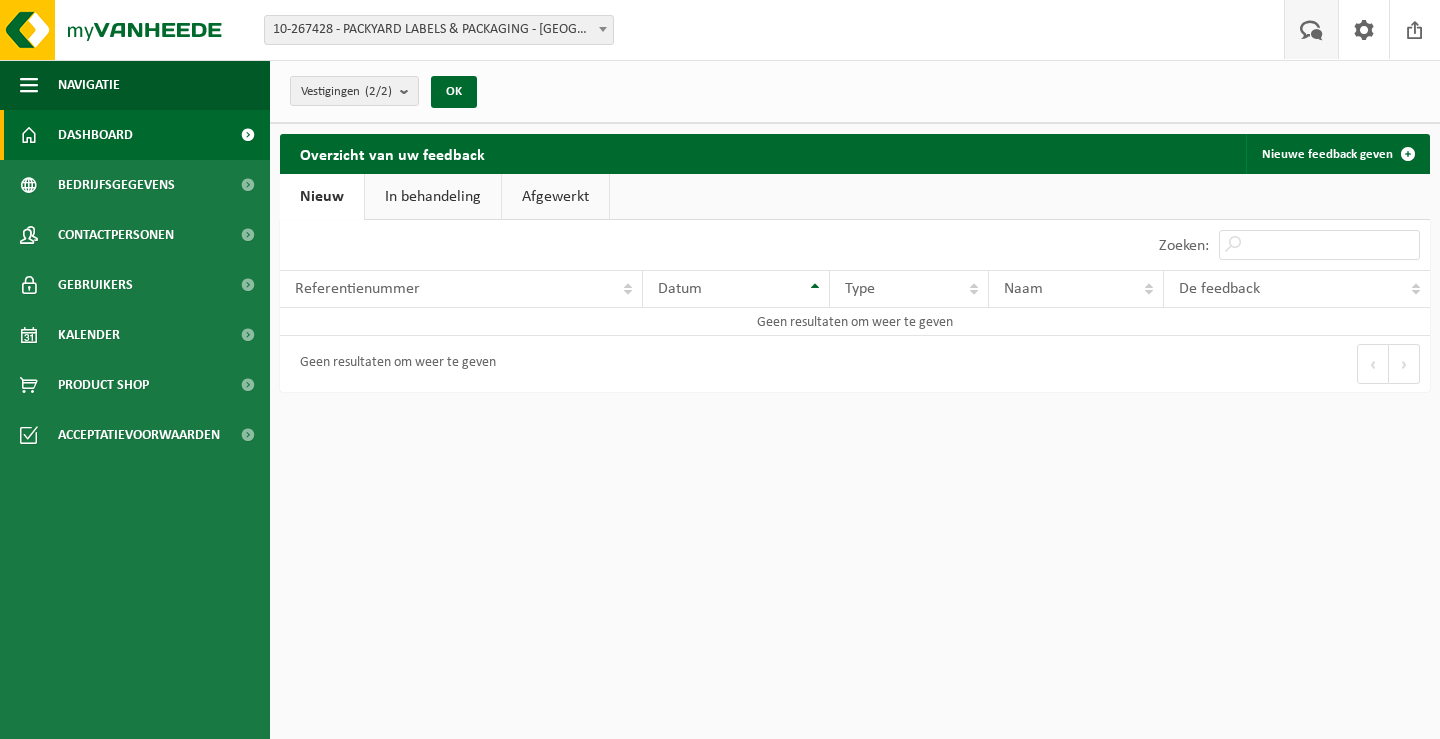 click on "Dashboard" at bounding box center (135, 135) 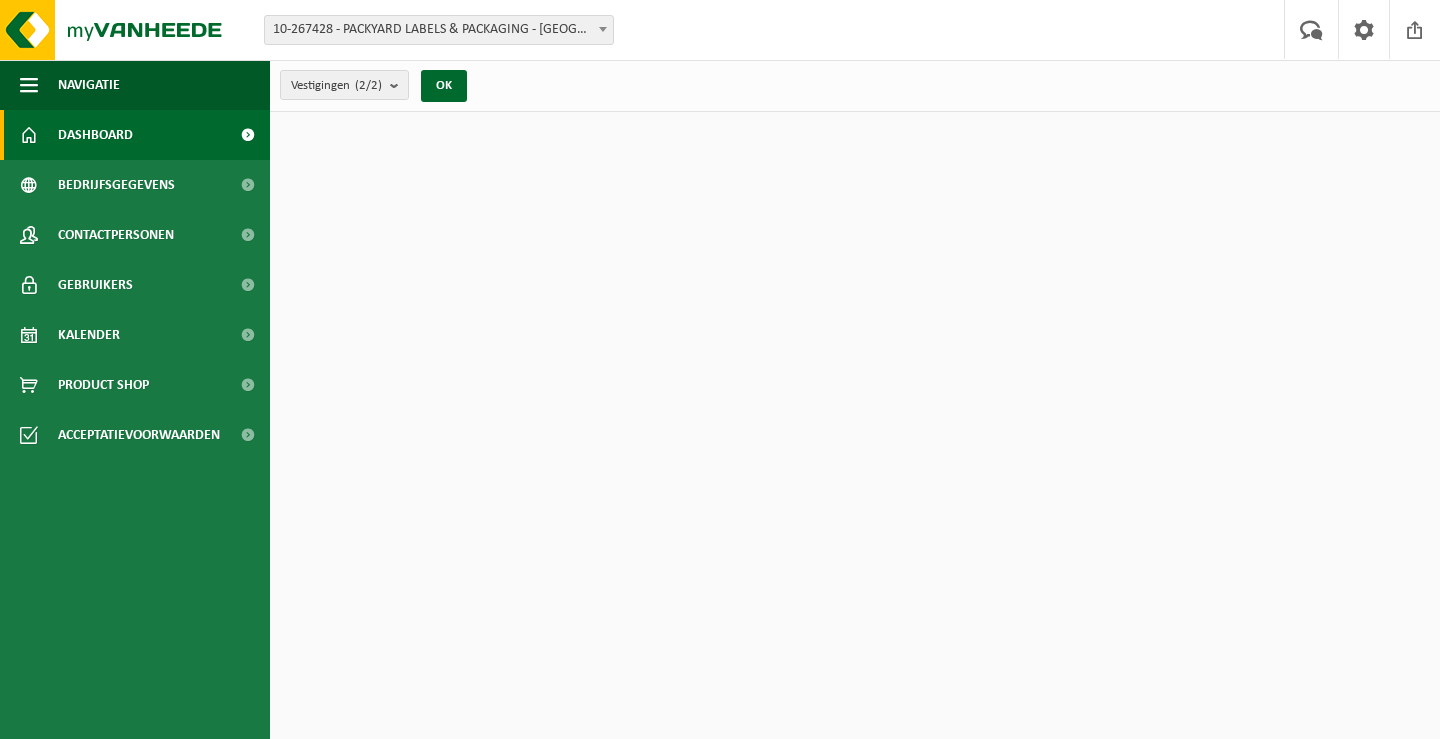 scroll, scrollTop: 0, scrollLeft: 0, axis: both 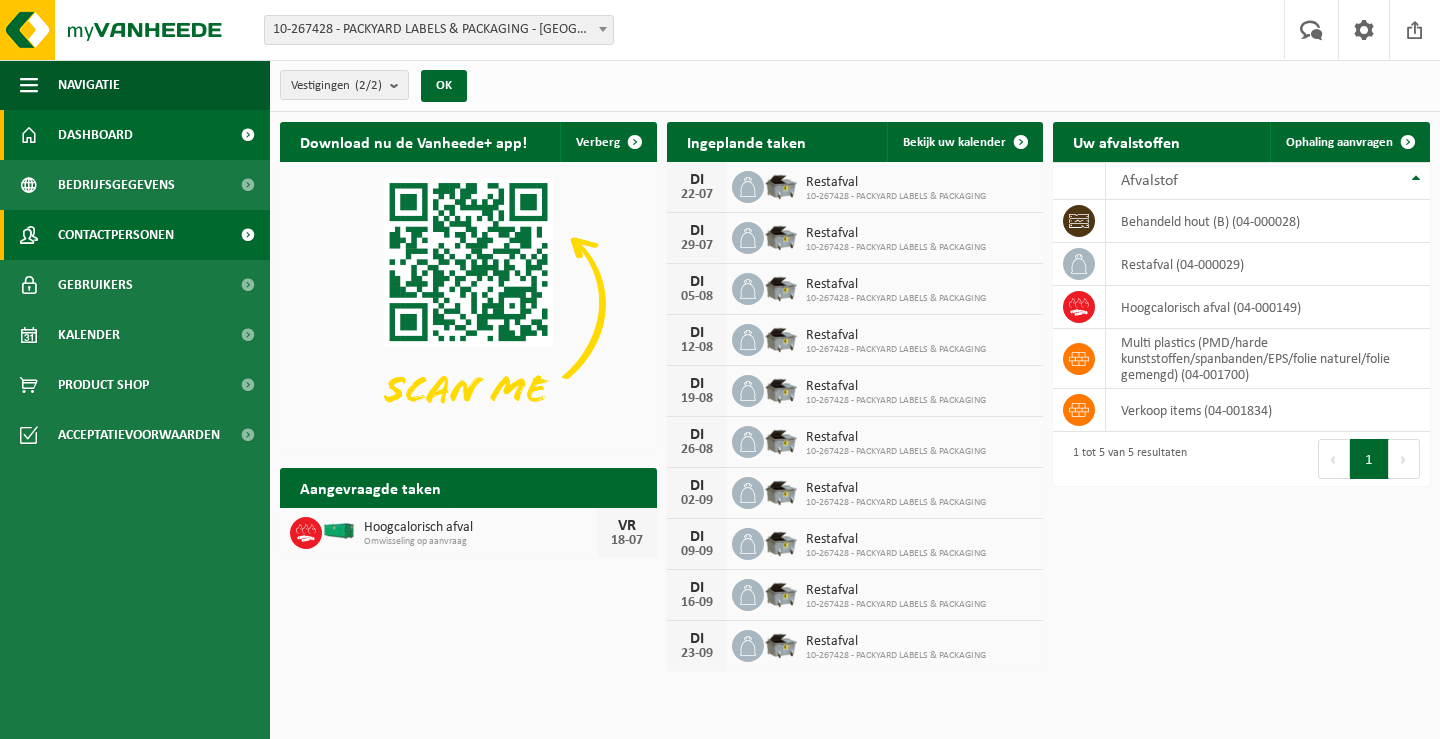 click on "Contactpersonen" at bounding box center (116, 235) 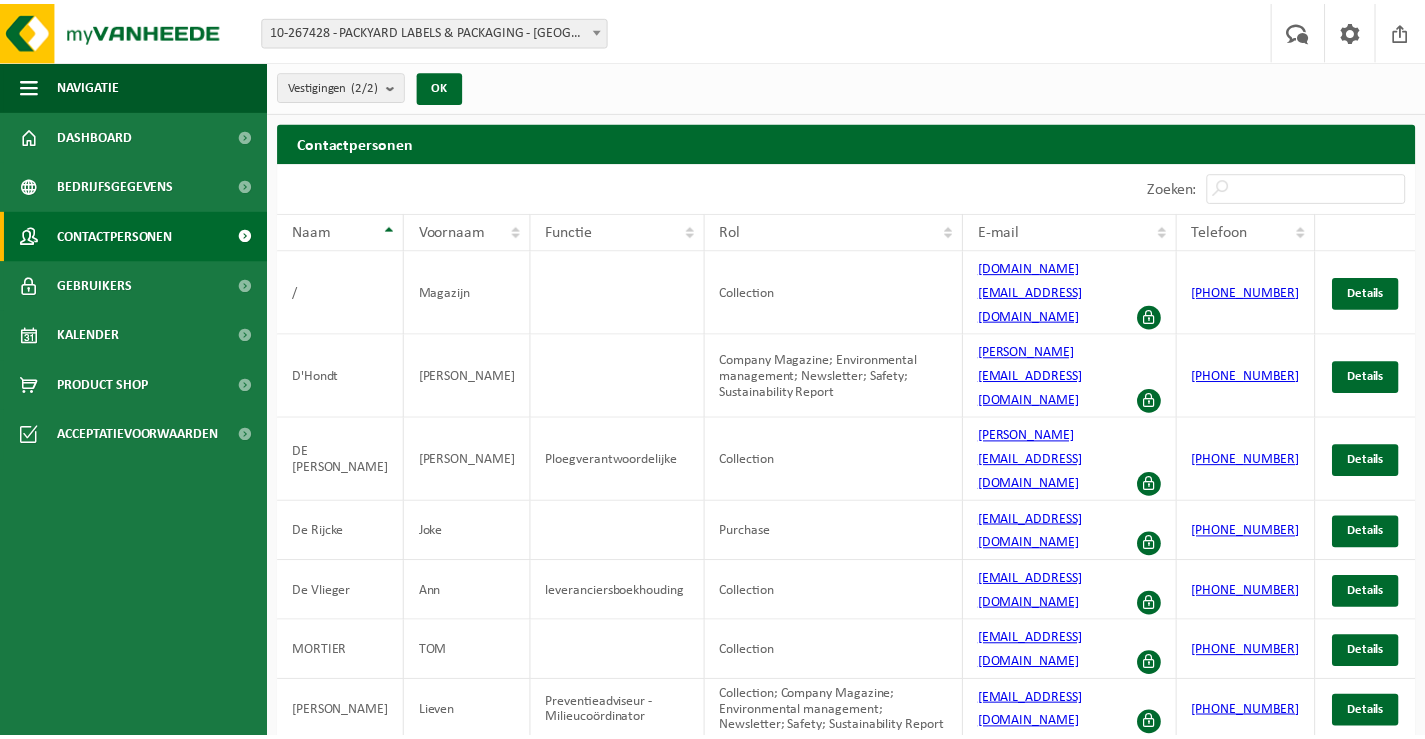 scroll, scrollTop: 0, scrollLeft: 0, axis: both 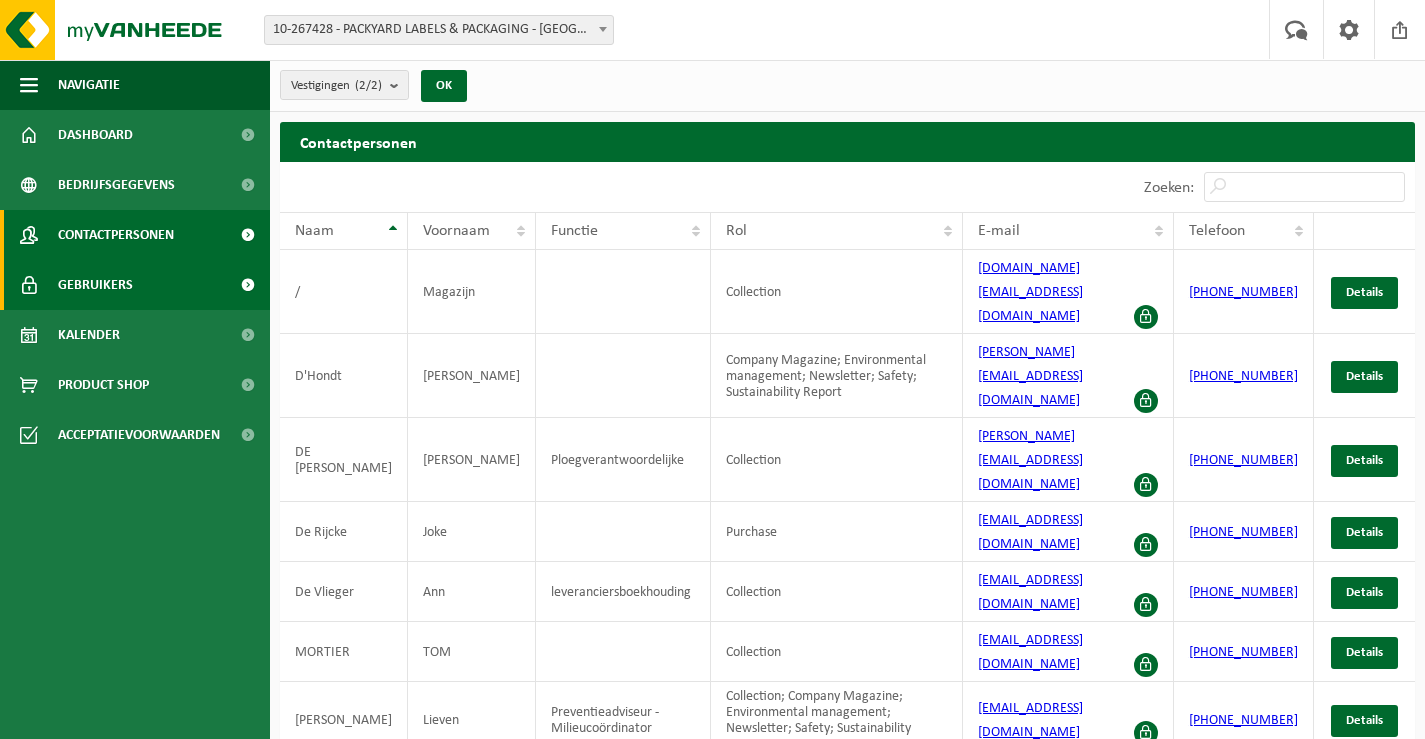 click on "Gebruikers" at bounding box center [135, 285] 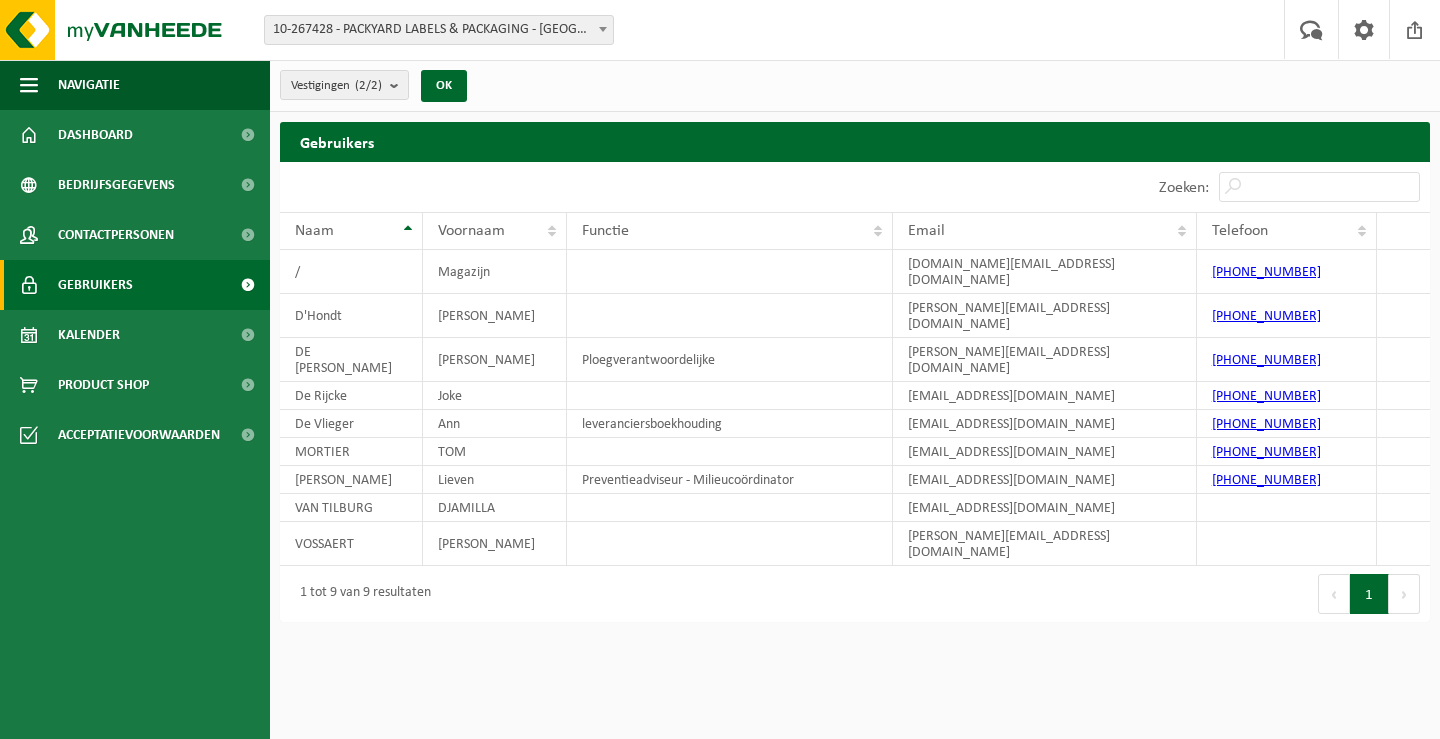 scroll, scrollTop: 0, scrollLeft: 0, axis: both 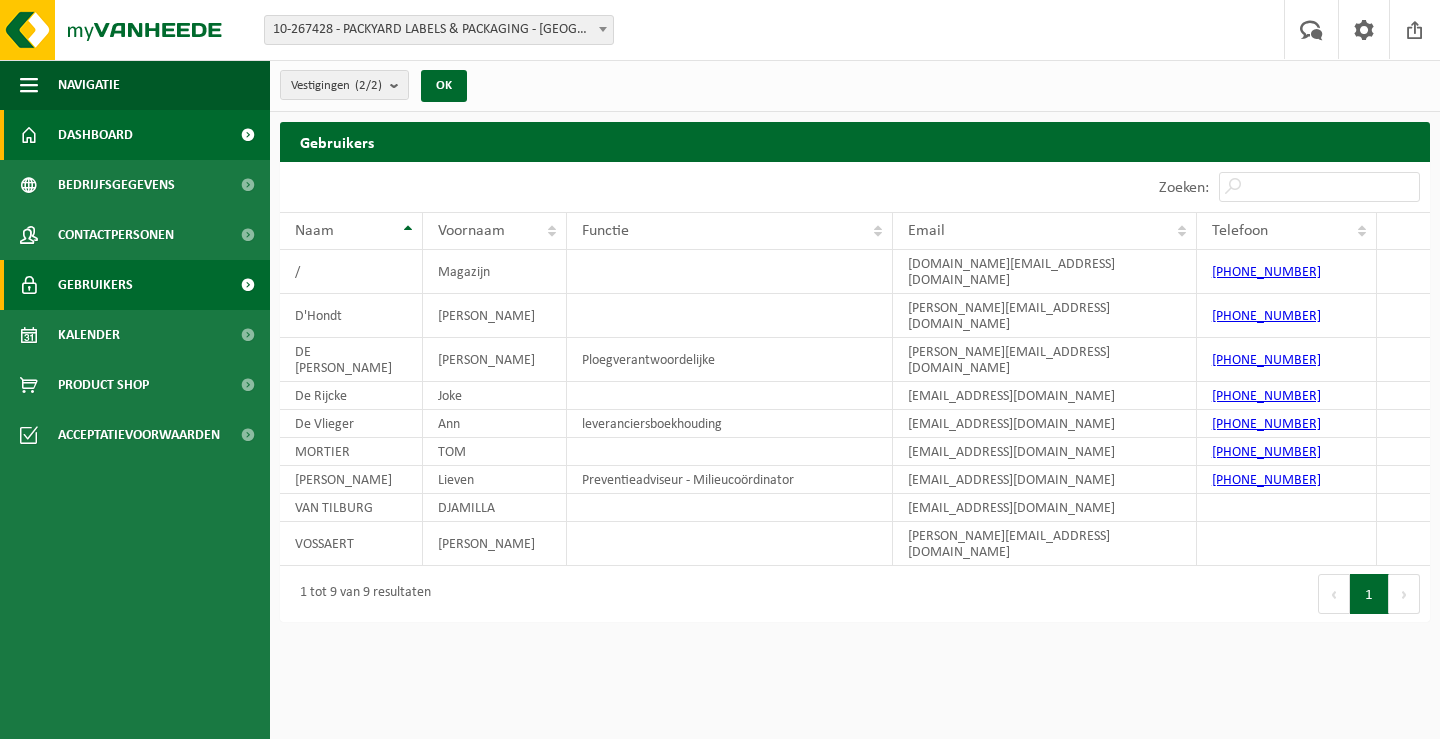 click on "Dashboard" at bounding box center (135, 135) 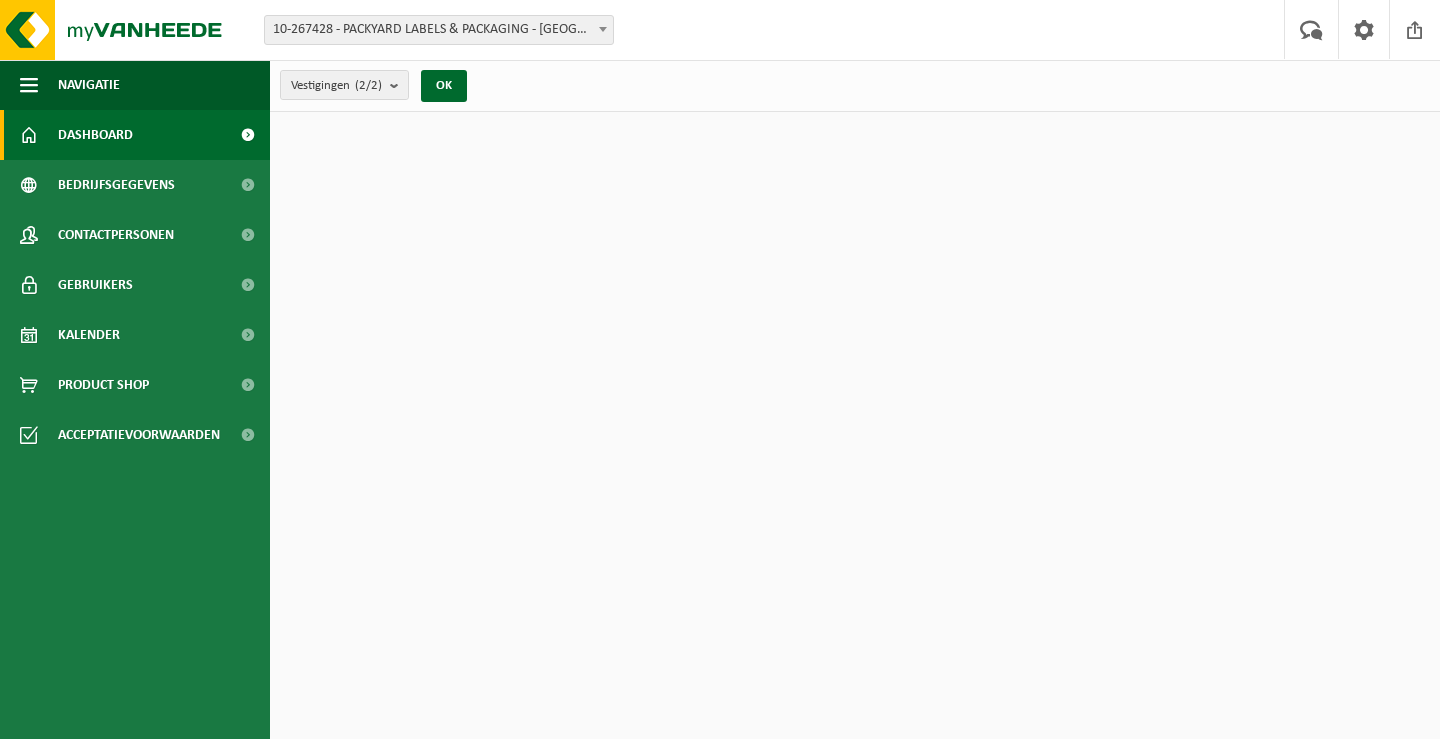 scroll, scrollTop: 0, scrollLeft: 0, axis: both 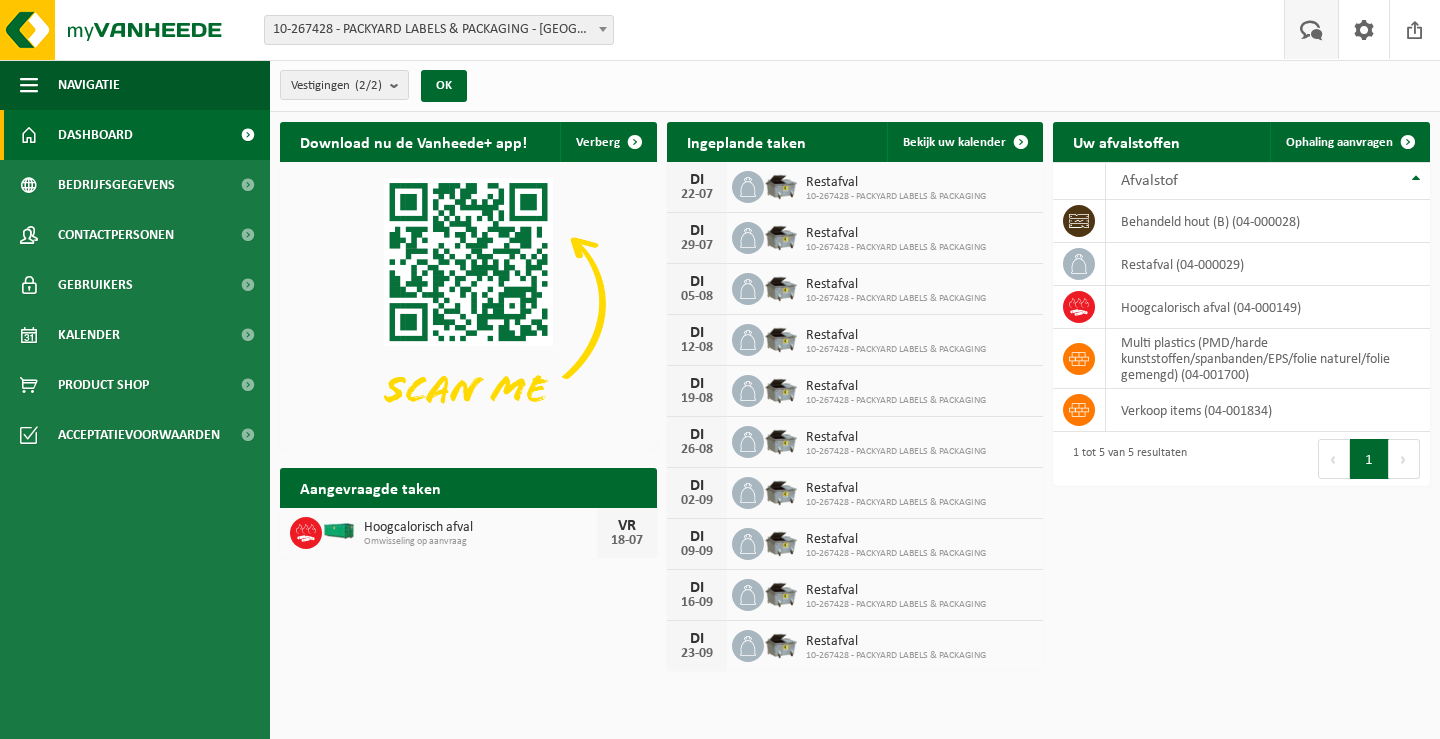 click at bounding box center [1311, 29] 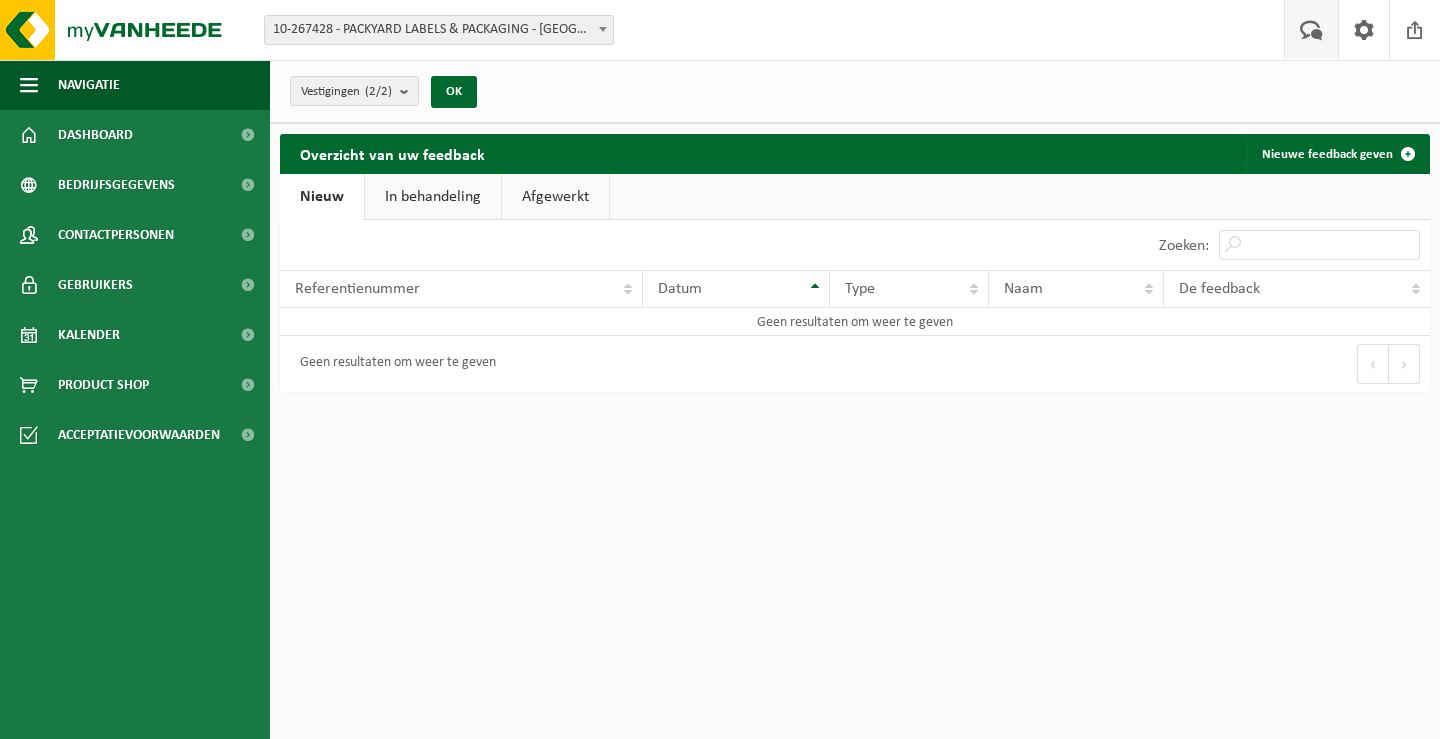 scroll, scrollTop: 0, scrollLeft: 0, axis: both 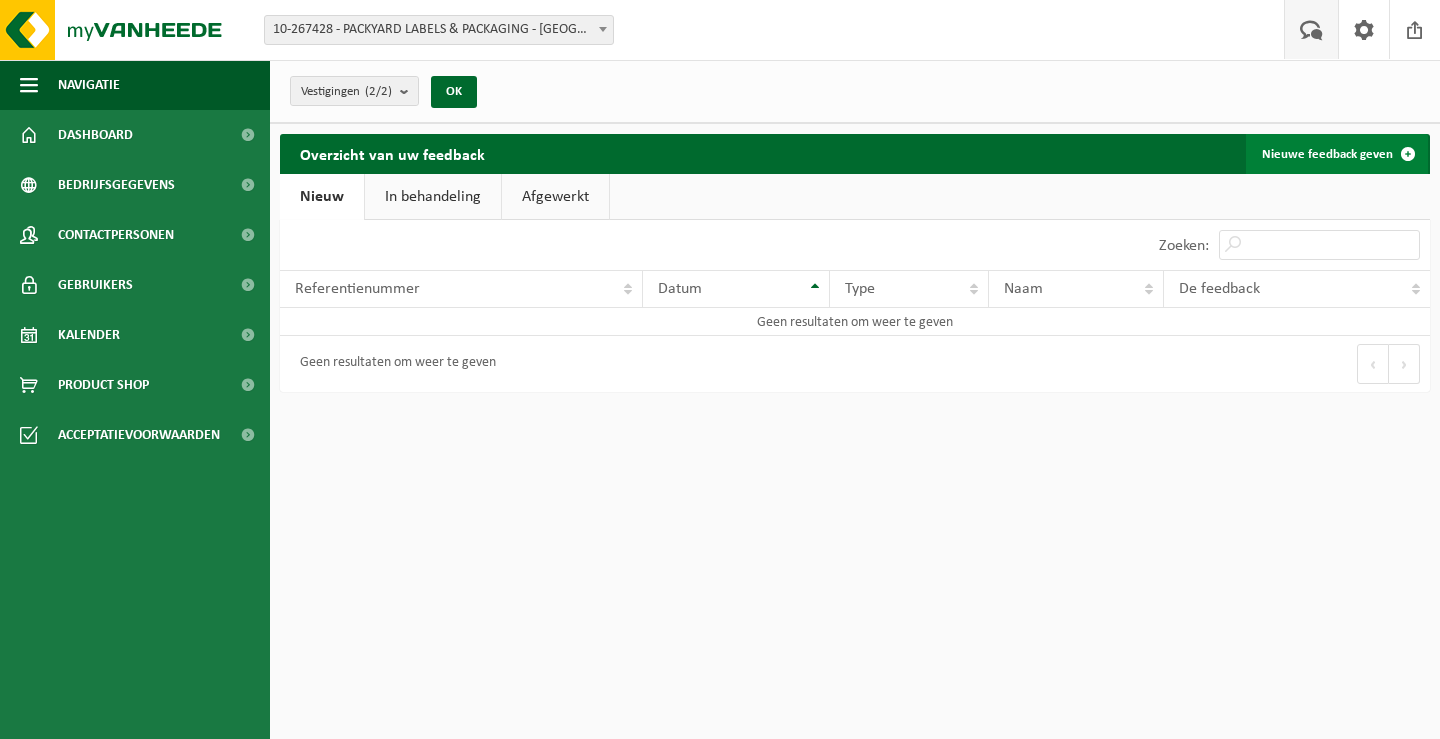 click at bounding box center (1408, 154) 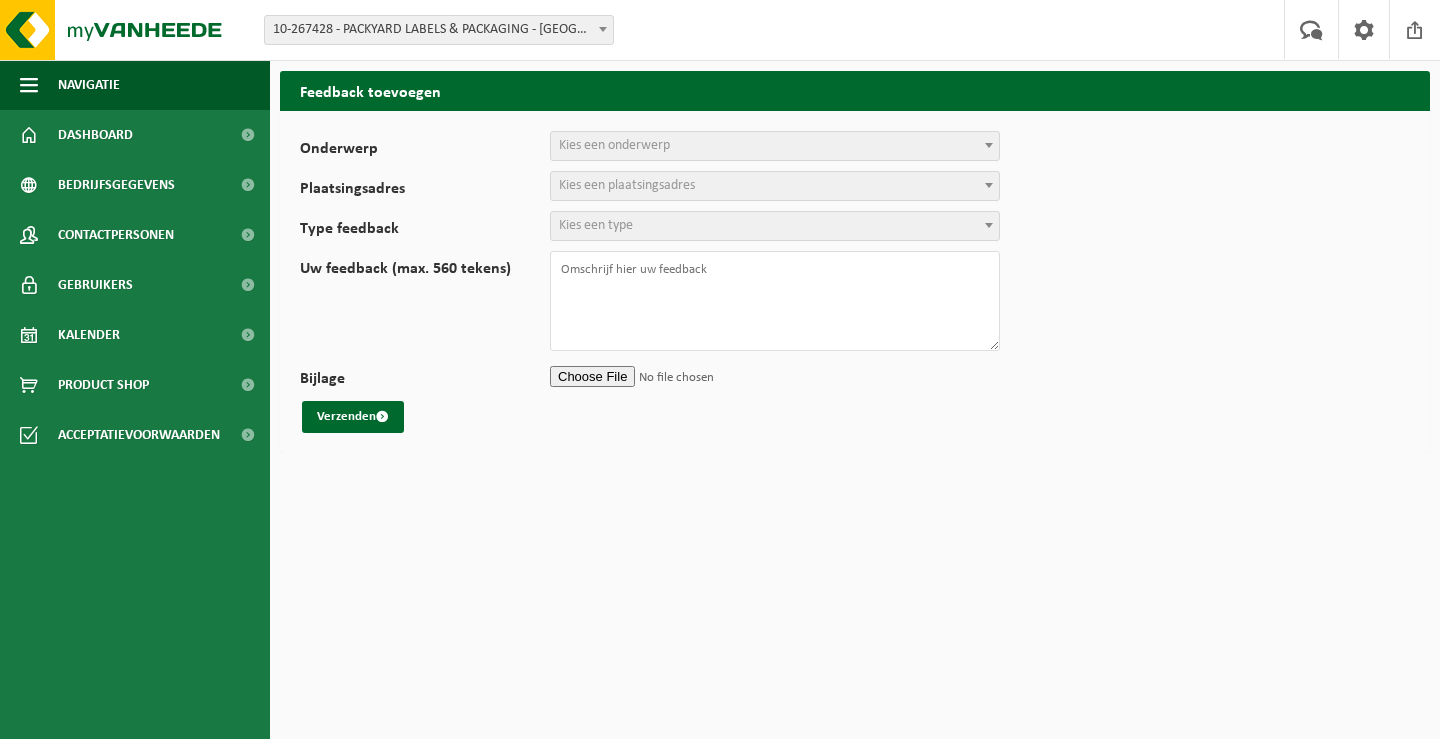 scroll, scrollTop: 0, scrollLeft: 0, axis: both 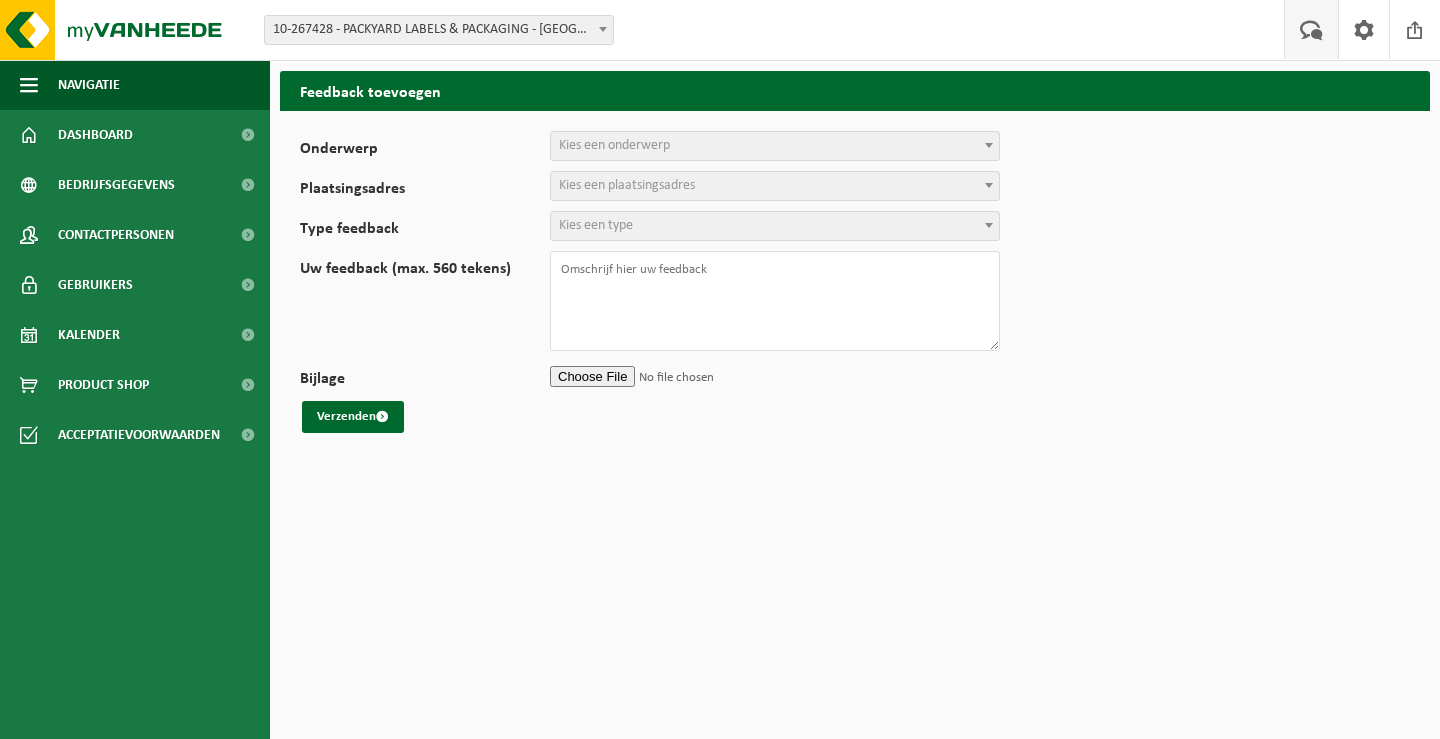 click at bounding box center [1311, 29] 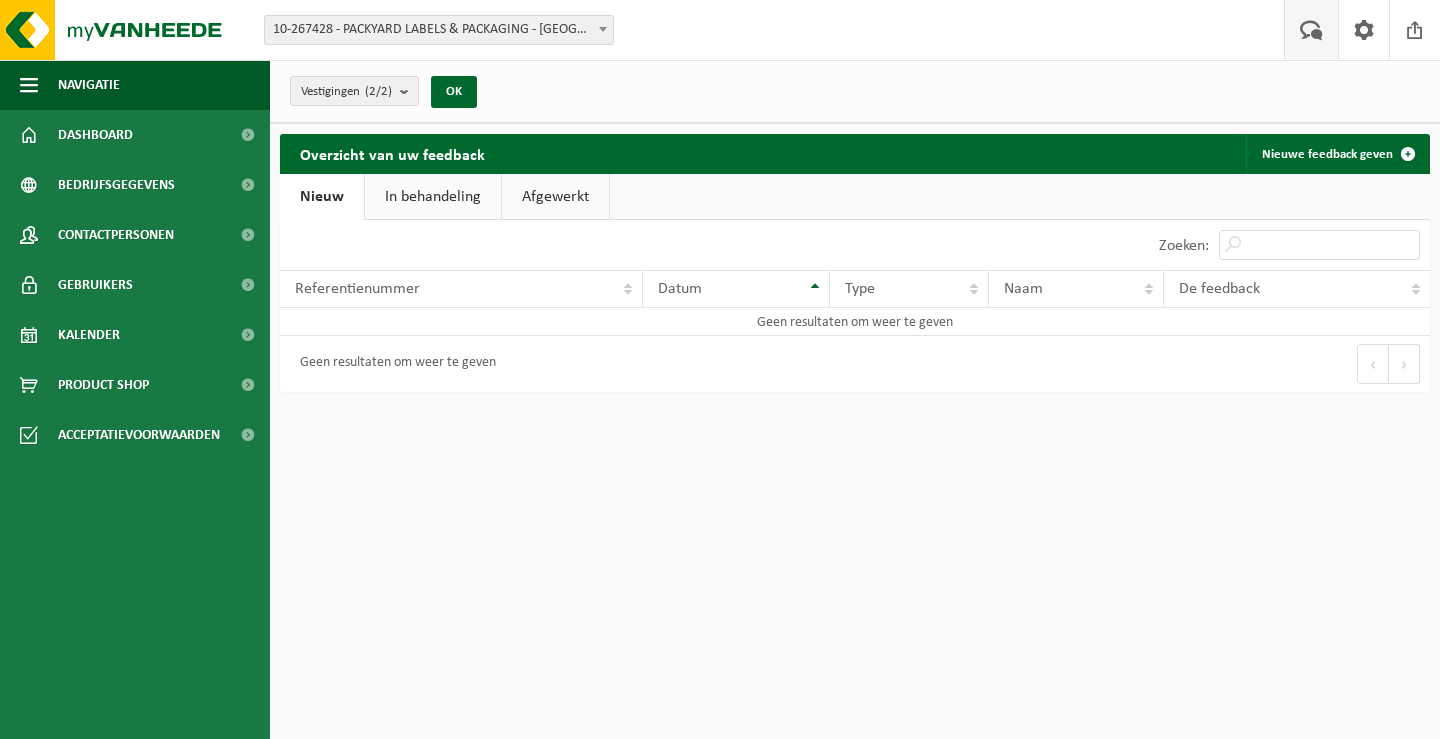 scroll, scrollTop: 0, scrollLeft: 0, axis: both 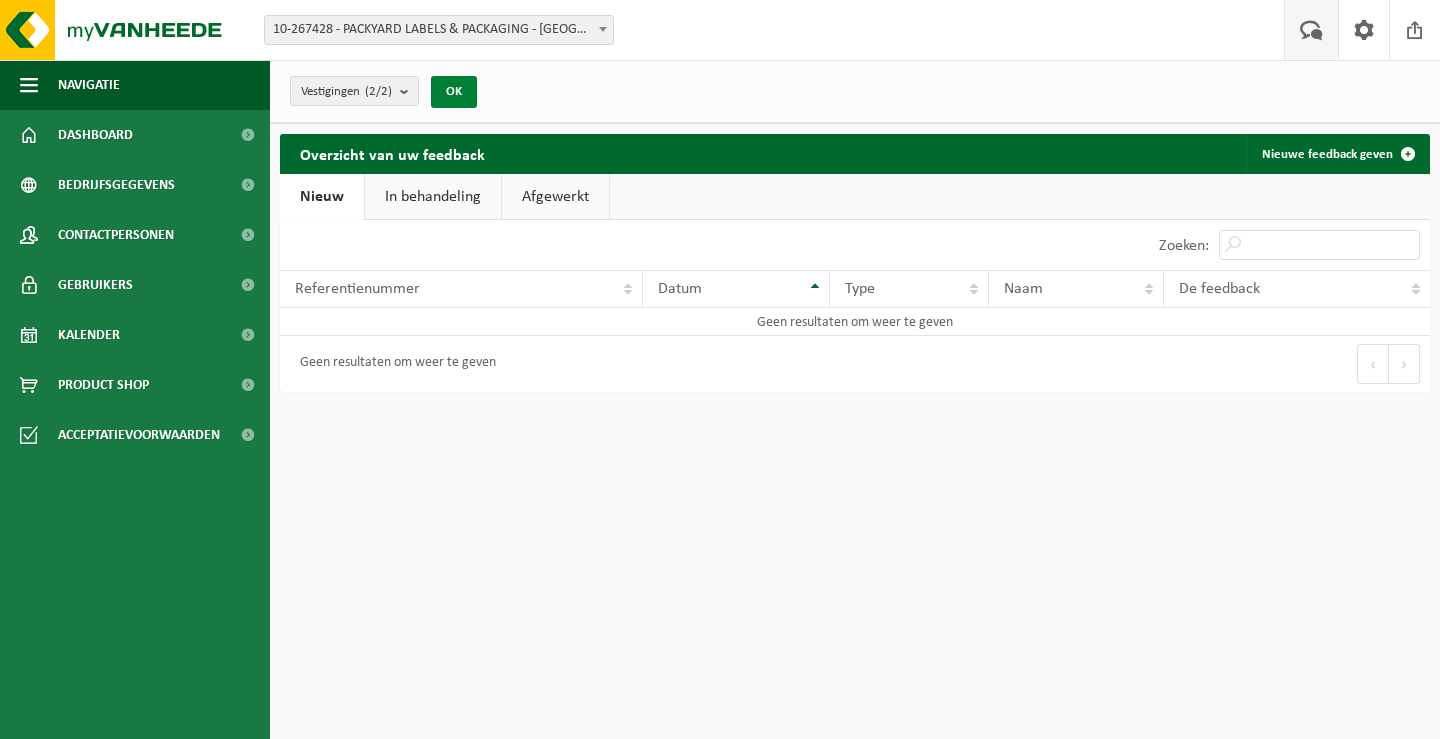 click on "OK" at bounding box center [454, 92] 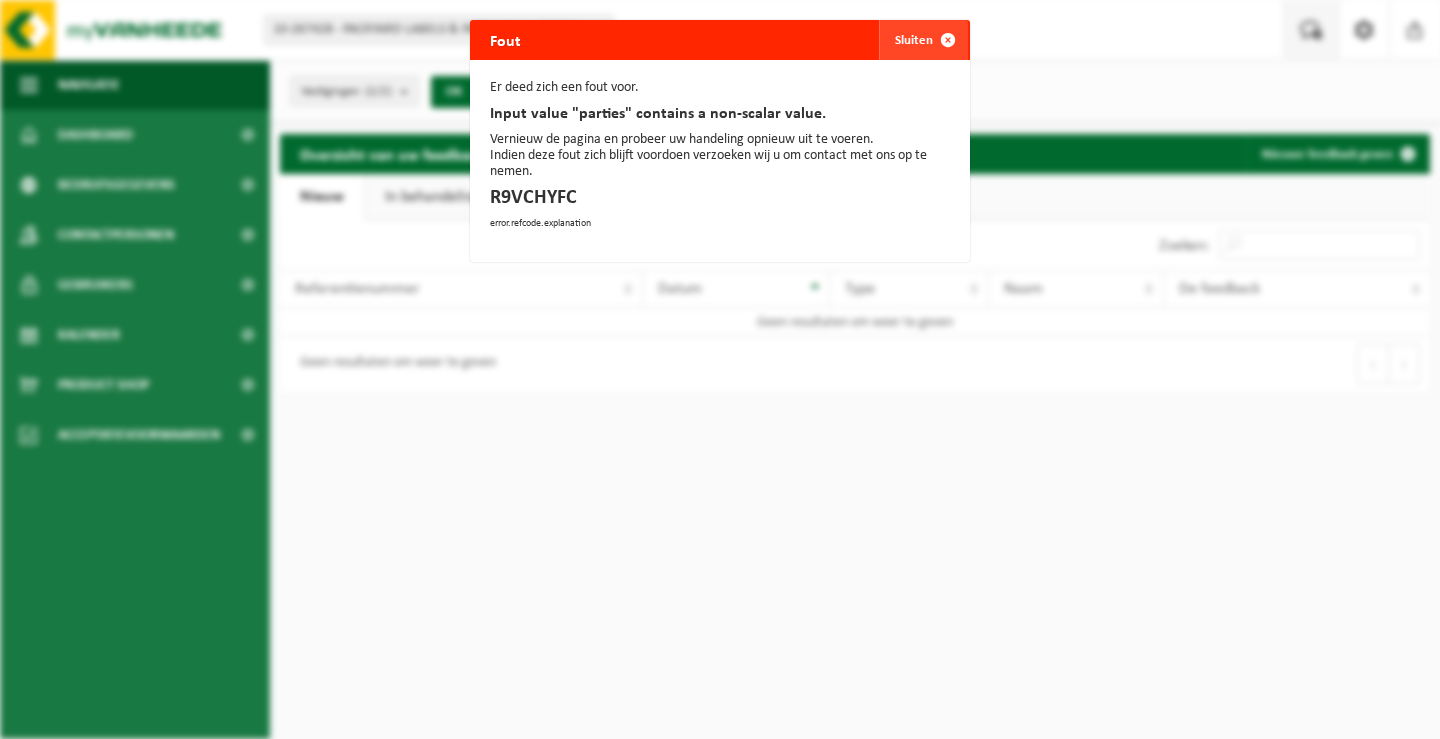 click at bounding box center [948, 40] 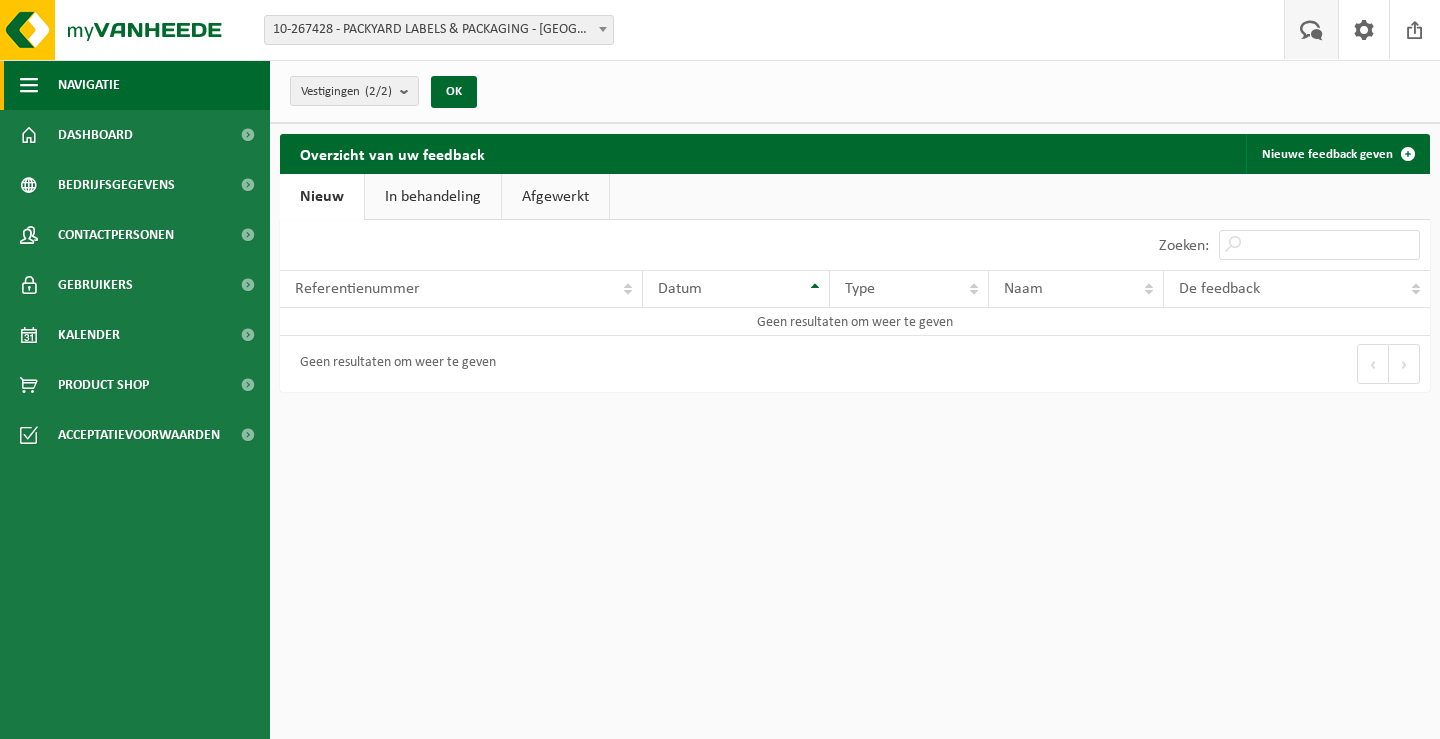 click on "Navigatie" at bounding box center [135, 85] 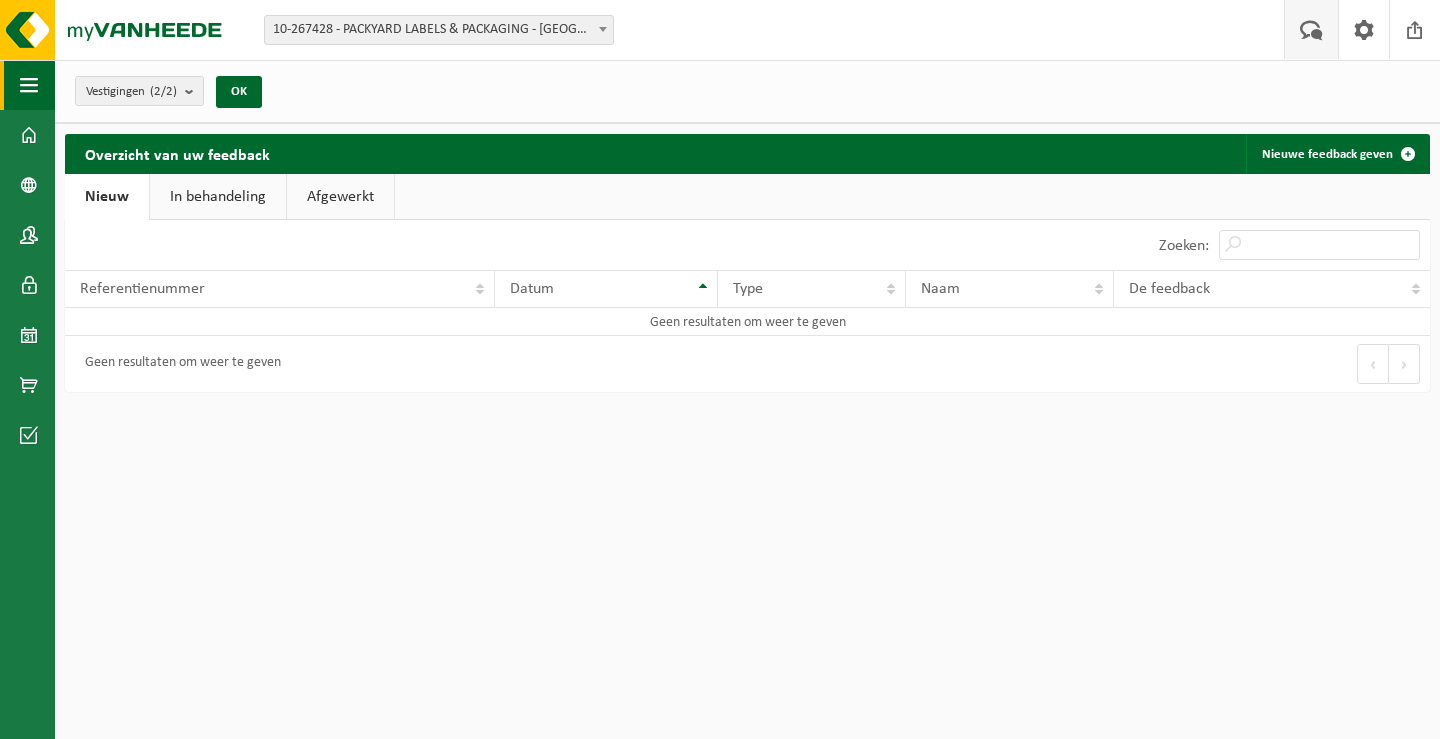 click on "Navigatie" at bounding box center (27, 85) 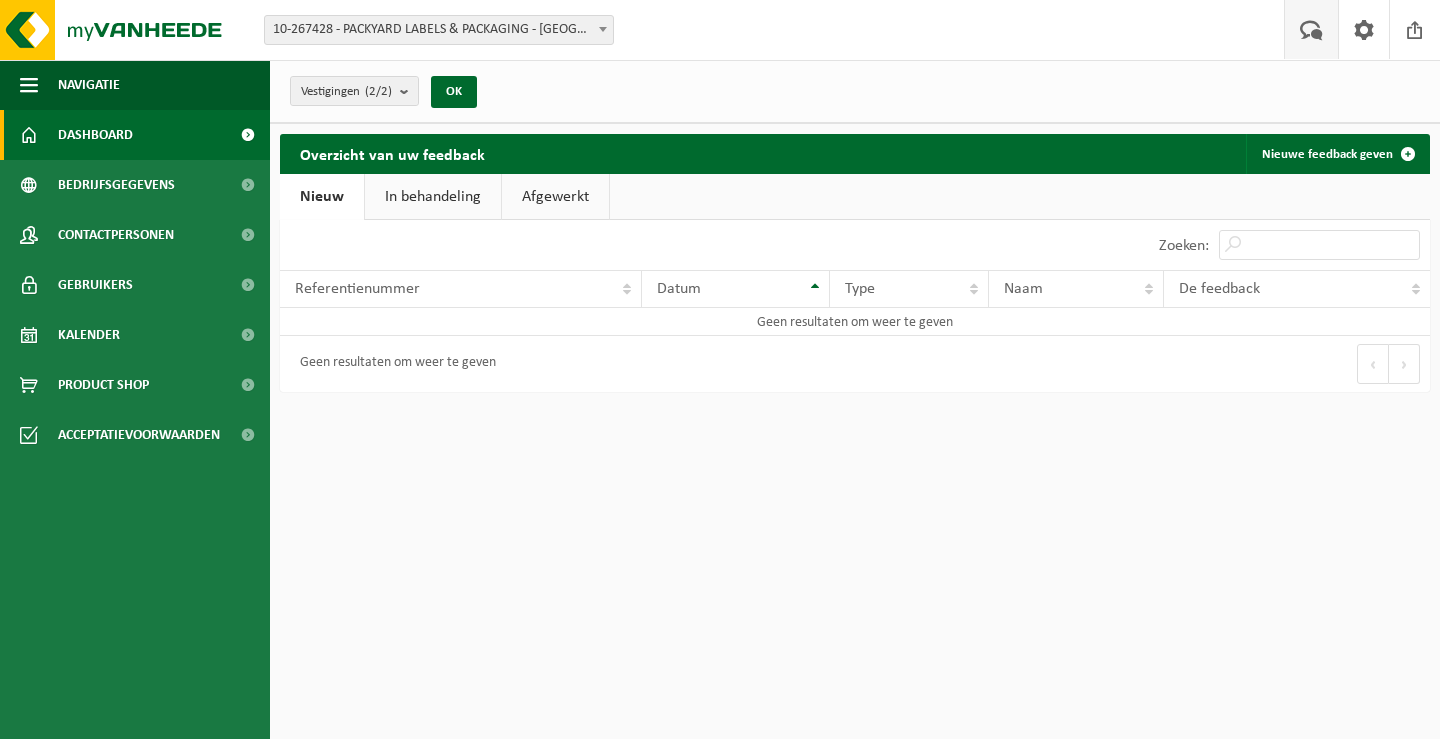 click on "Dashboard" at bounding box center [95, 135] 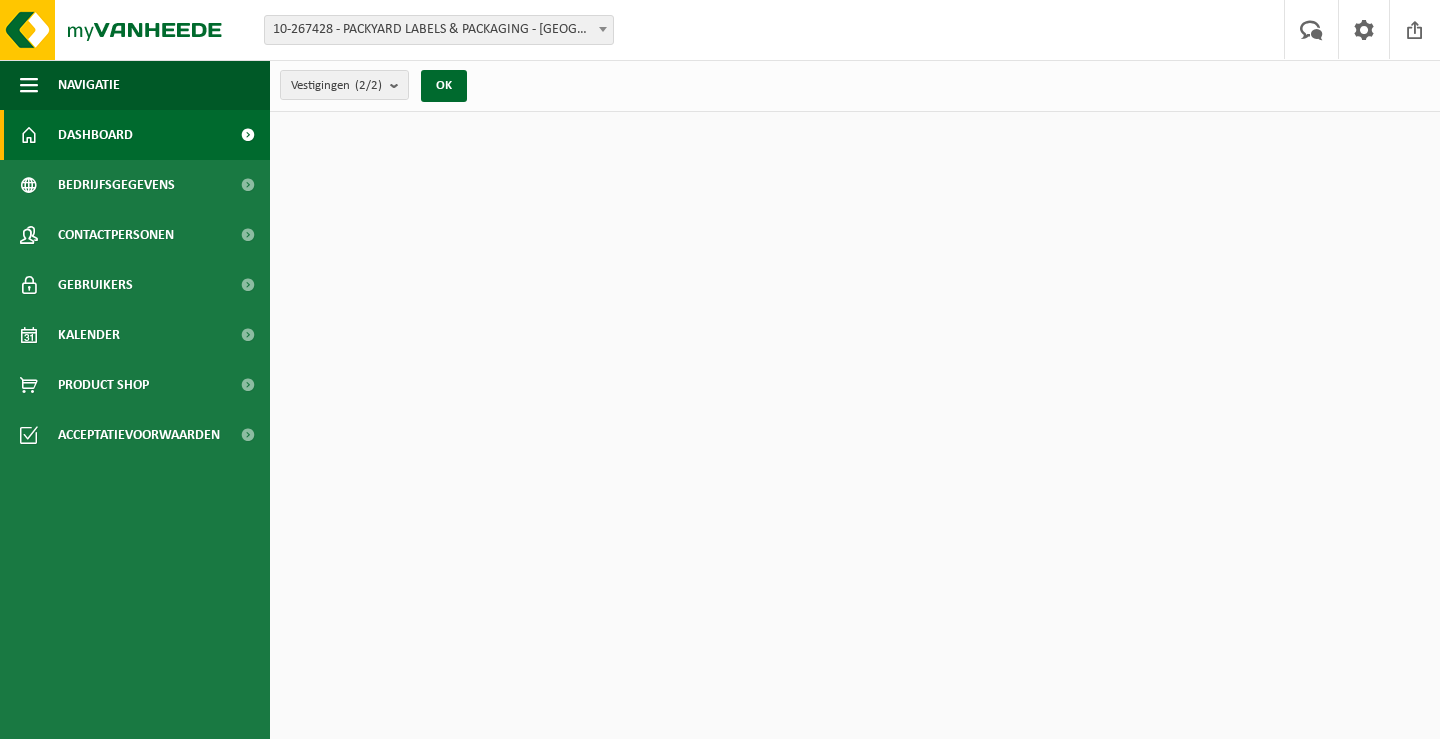 scroll, scrollTop: 0, scrollLeft: 0, axis: both 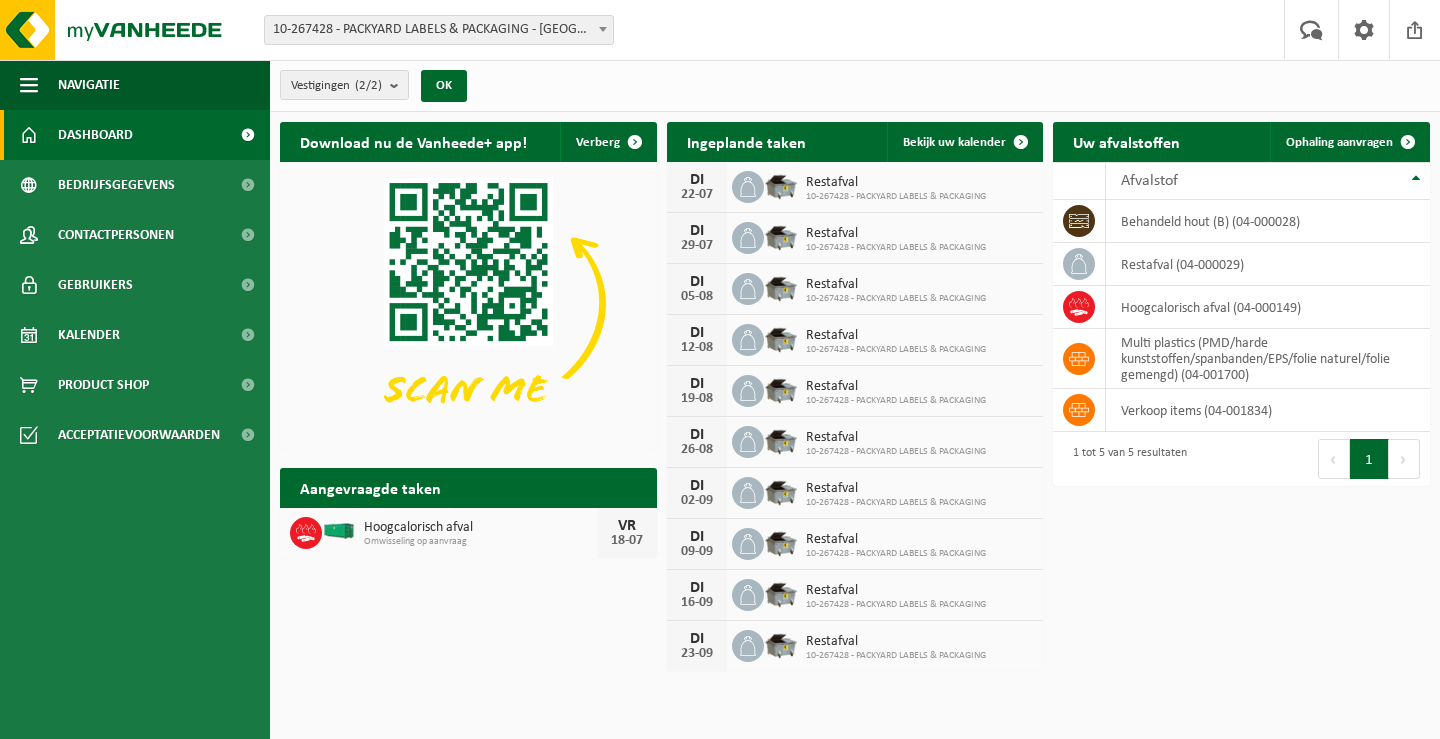 click on "Vestigingen  (2/2)               Alles selecteren   Alles deselecteren   Actieve selecteren         PACKYARD LABELS & PACKAGING - NAZARETH       ST-LUC LABELS&PACKAGING NV - NAZARETH                 OK" at bounding box center [855, 86] 